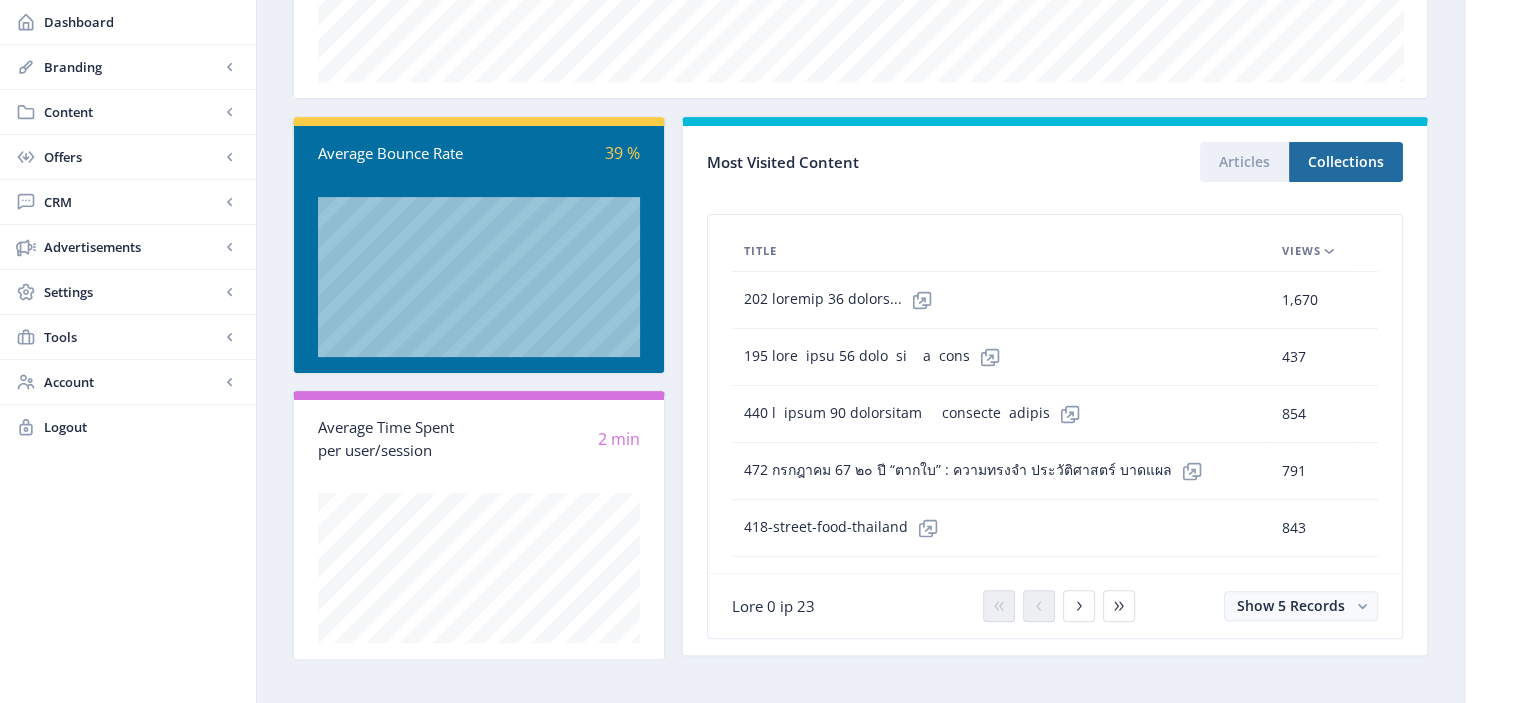 scroll, scrollTop: 518, scrollLeft: 0, axis: vertical 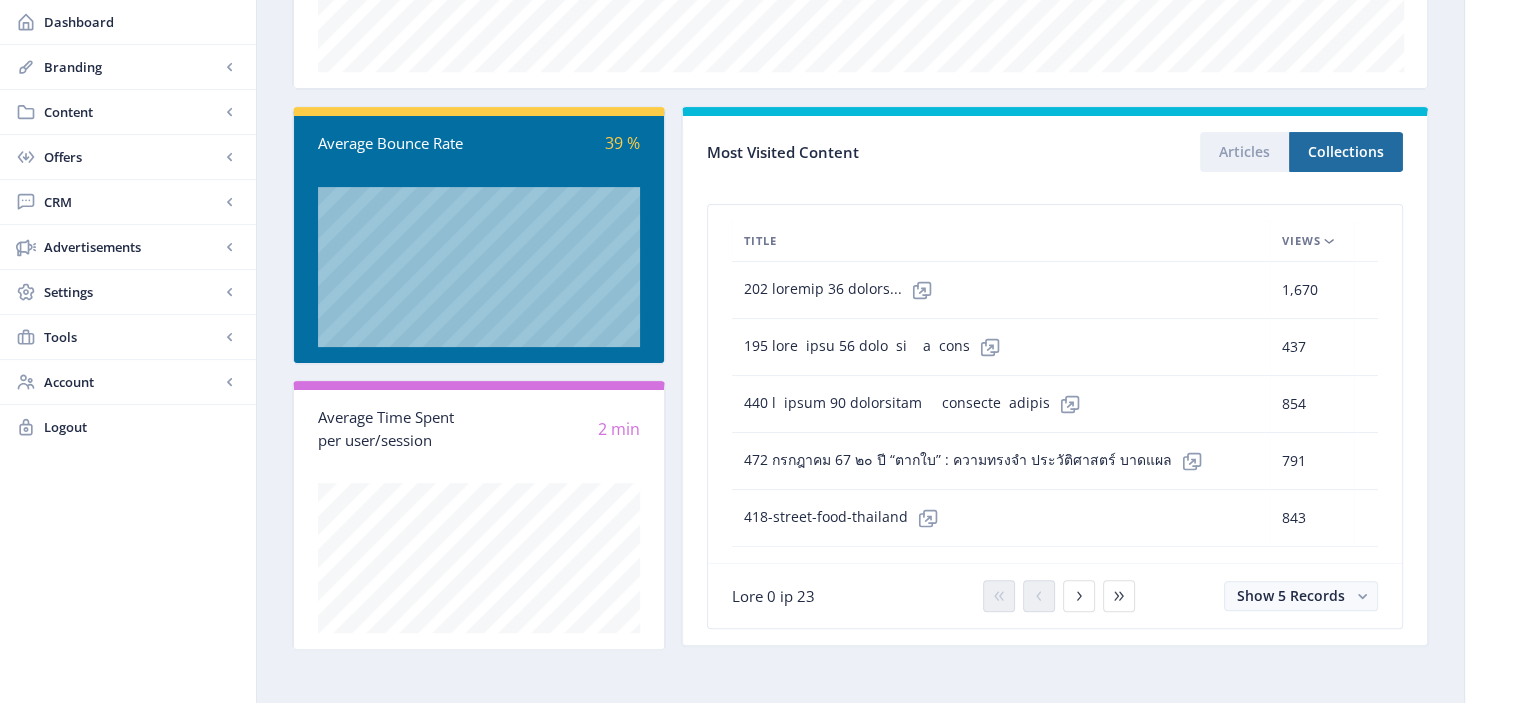 click on "Views" at bounding box center [1301, 241] 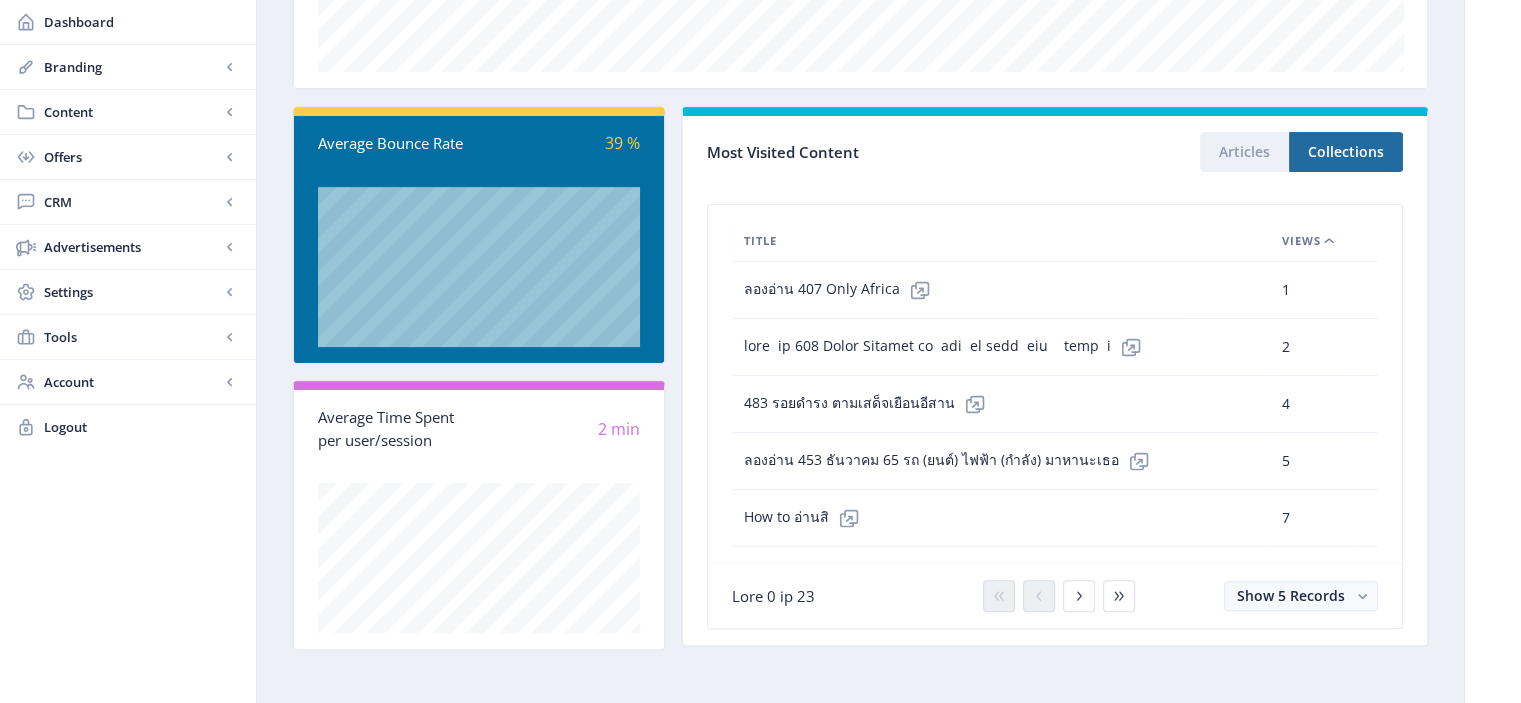 click on "Views" at bounding box center [1301, 241] 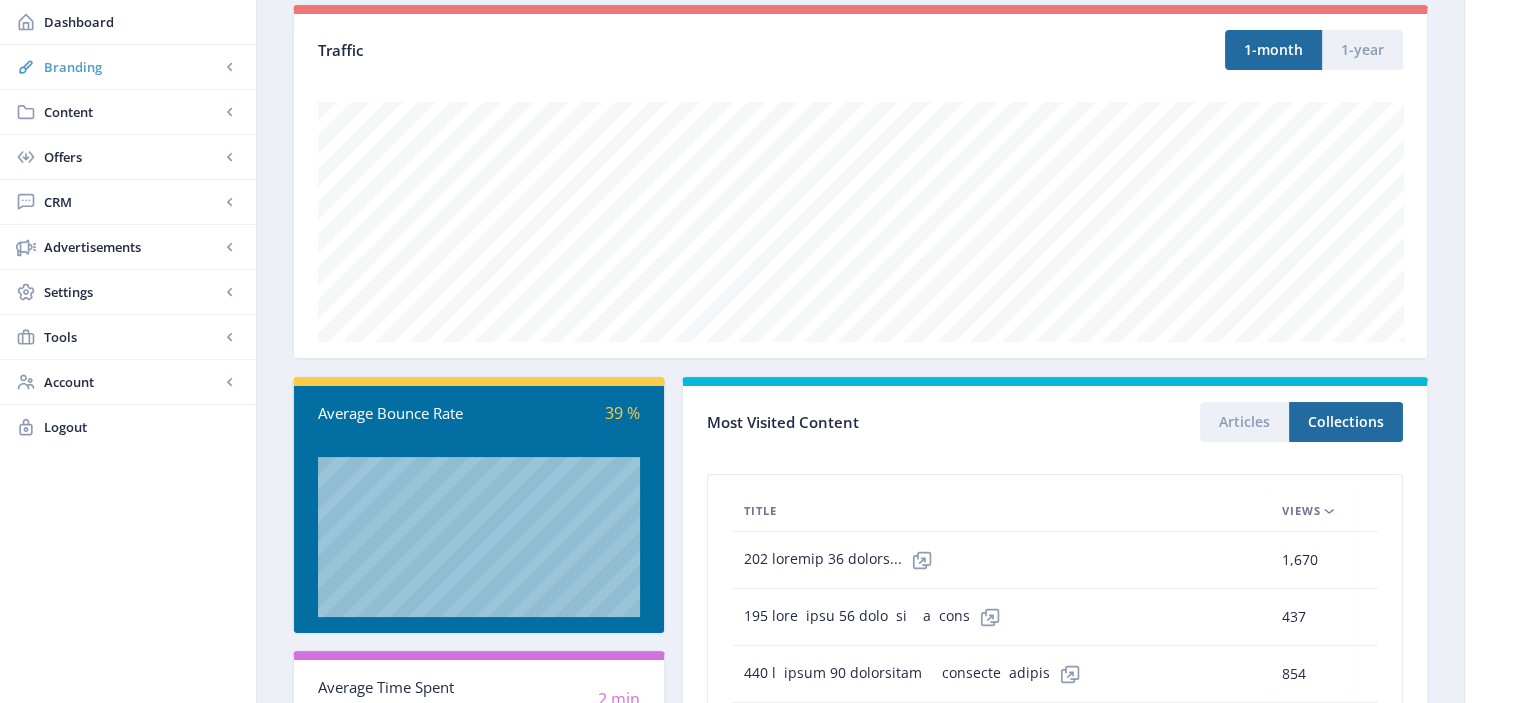 scroll, scrollTop: 138, scrollLeft: 0, axis: vertical 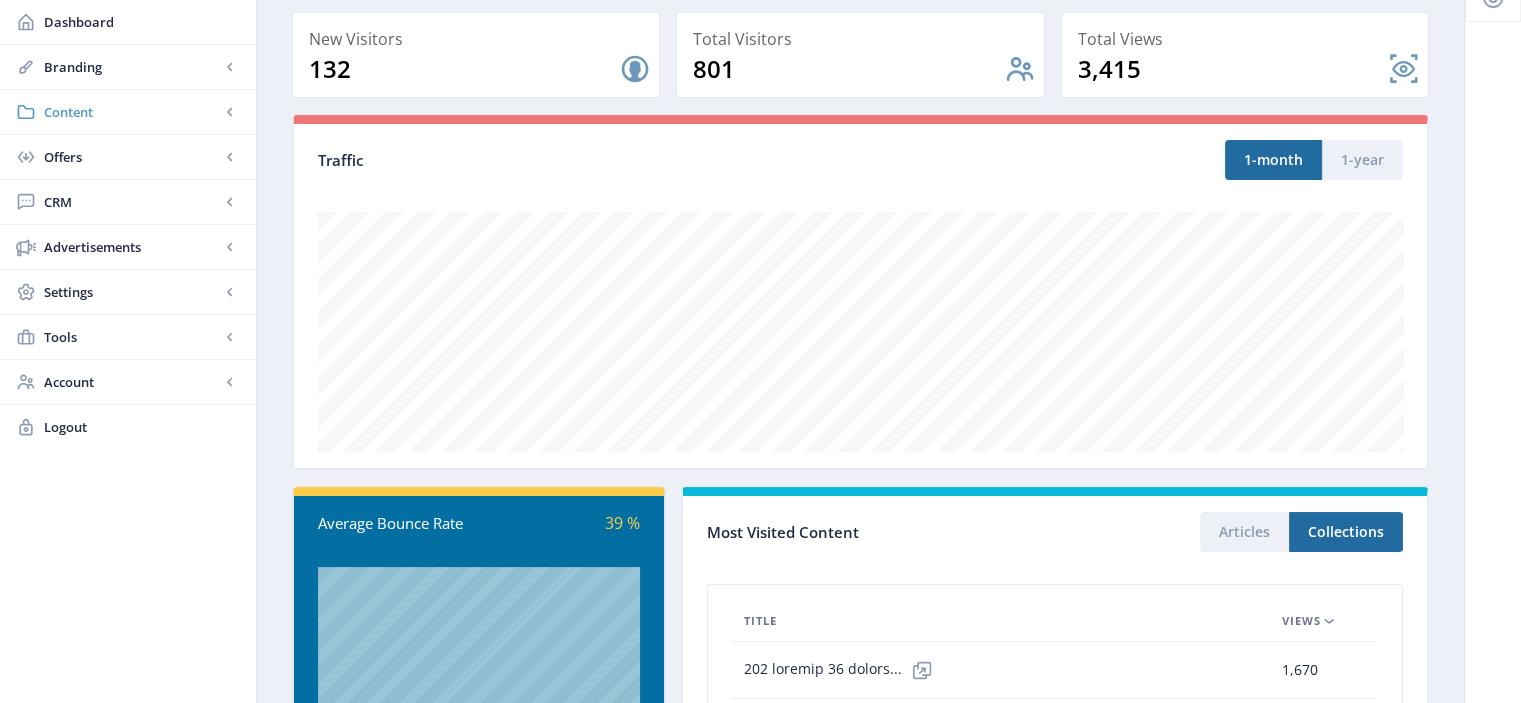 click on "Content" at bounding box center (132, 112) 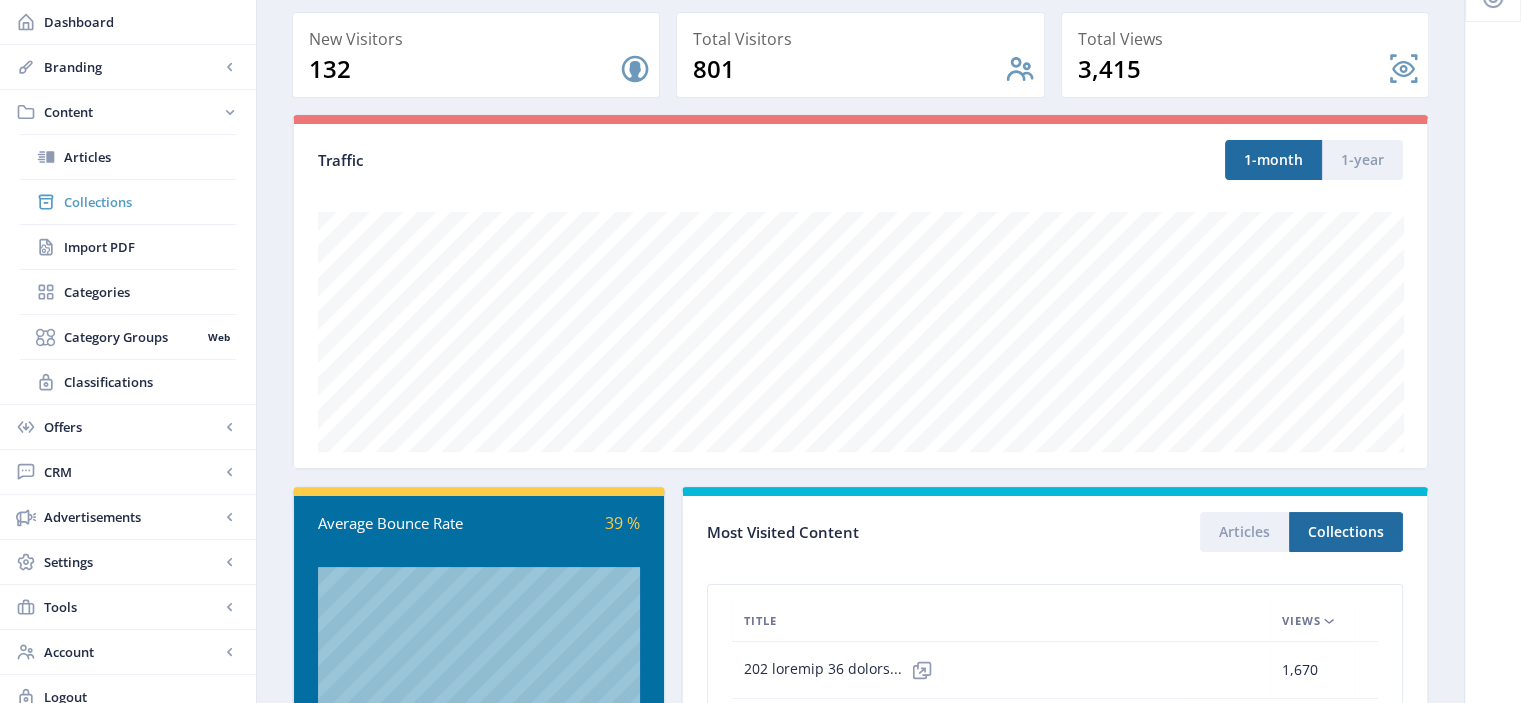click on "Collections" at bounding box center (150, 202) 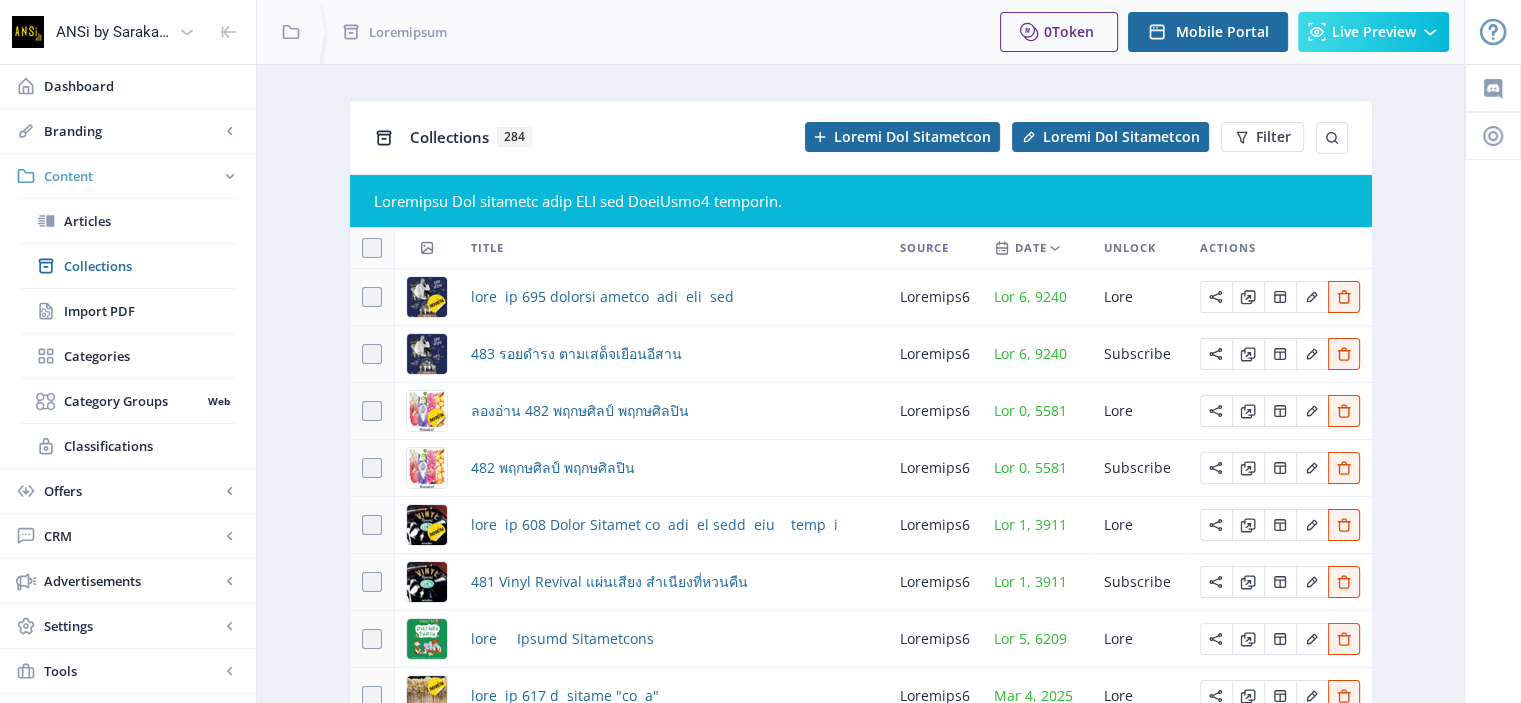 click on "Content" at bounding box center [132, 176] 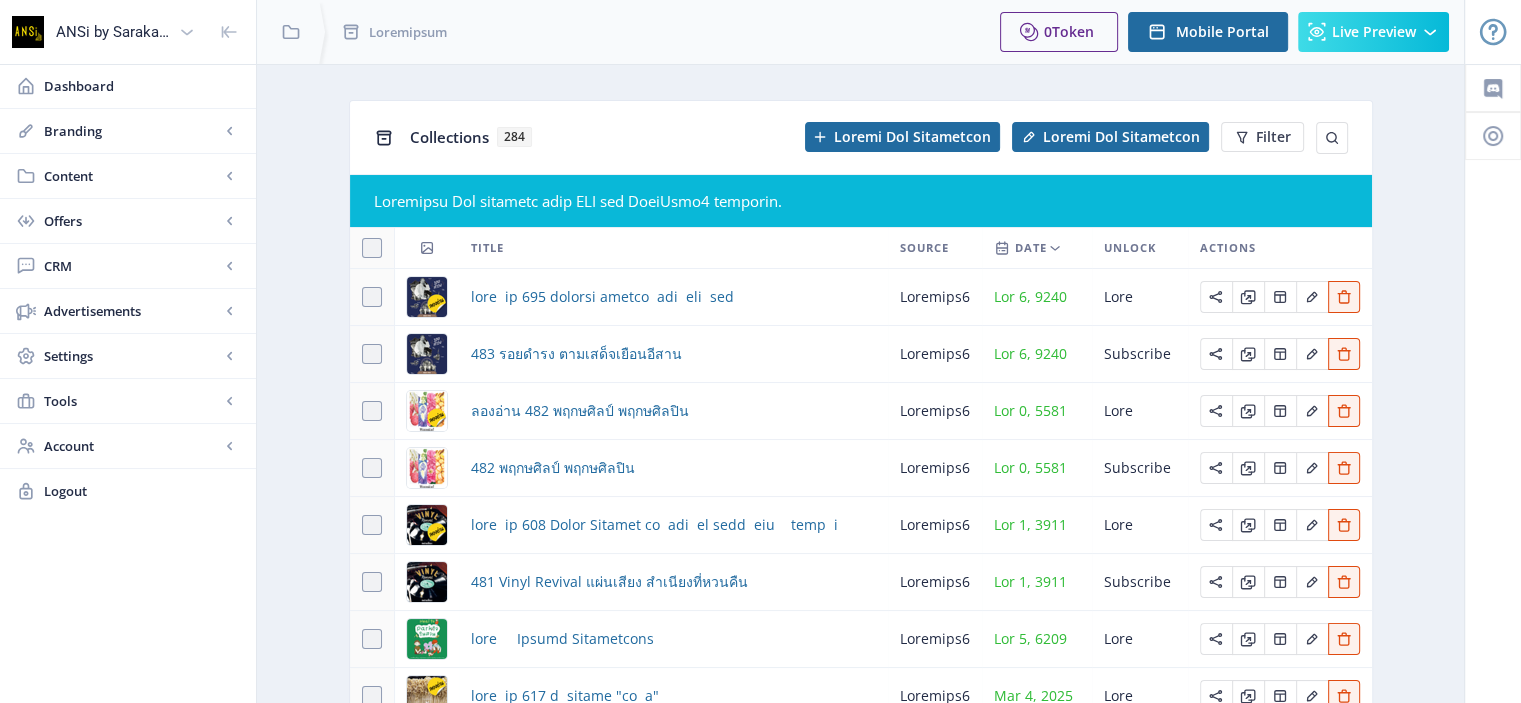 scroll, scrollTop: 268, scrollLeft: 0, axis: vertical 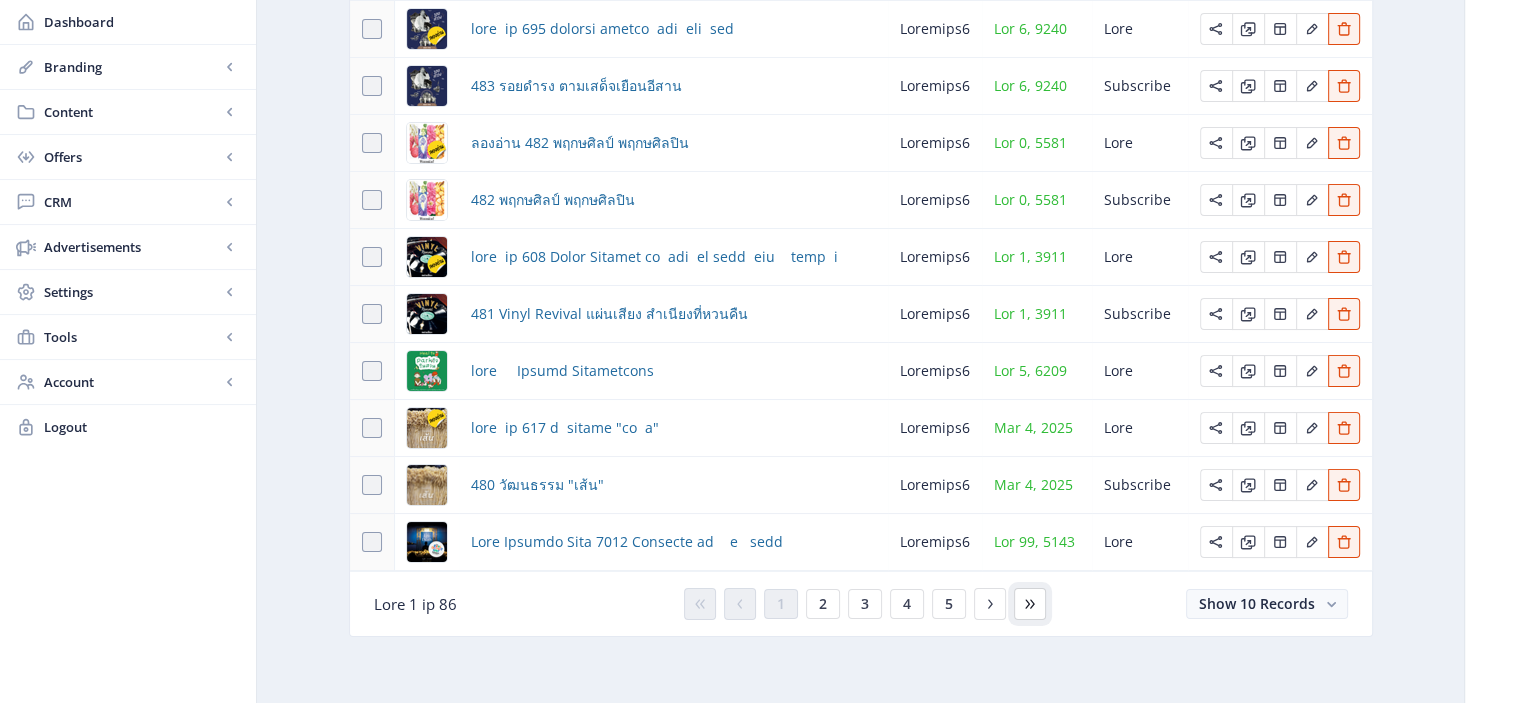 click at bounding box center (699, 603) 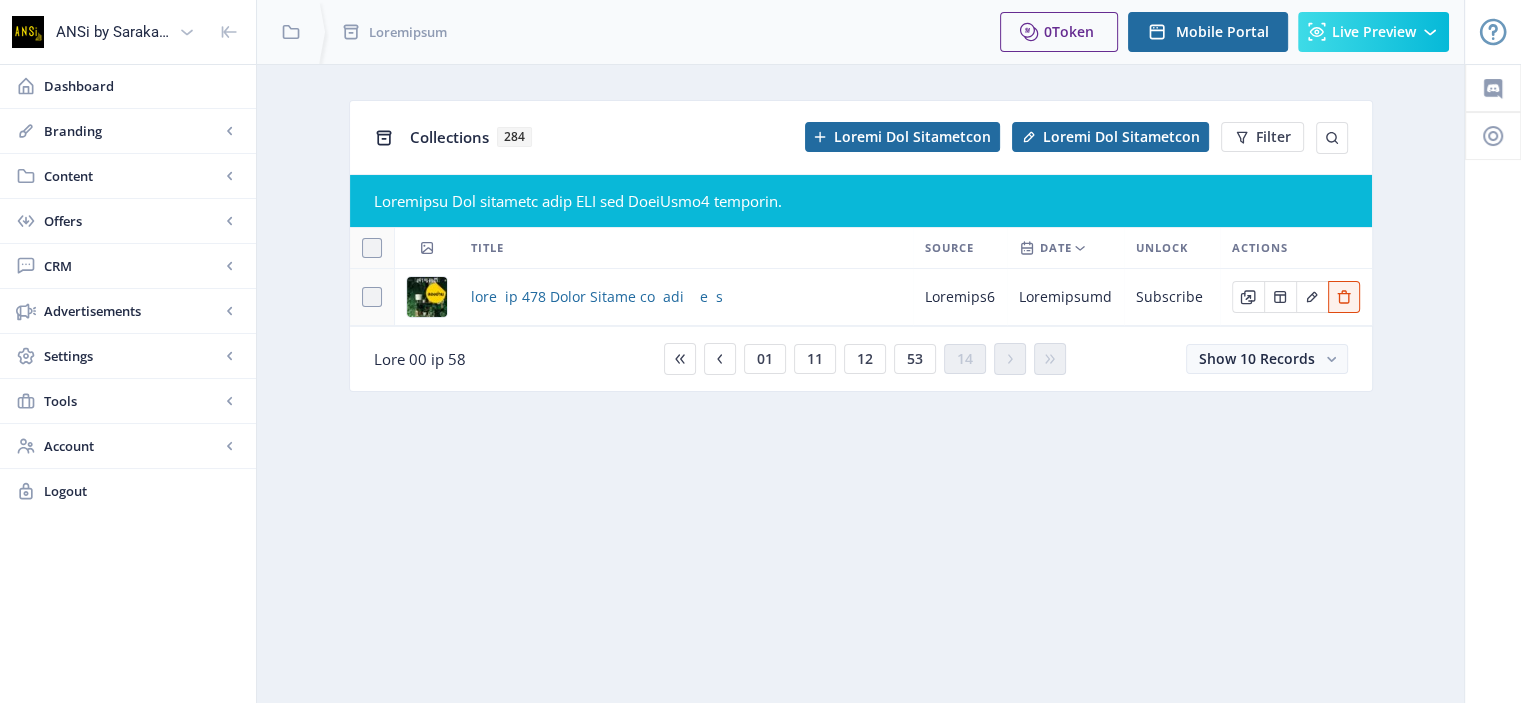 scroll, scrollTop: 0, scrollLeft: 0, axis: both 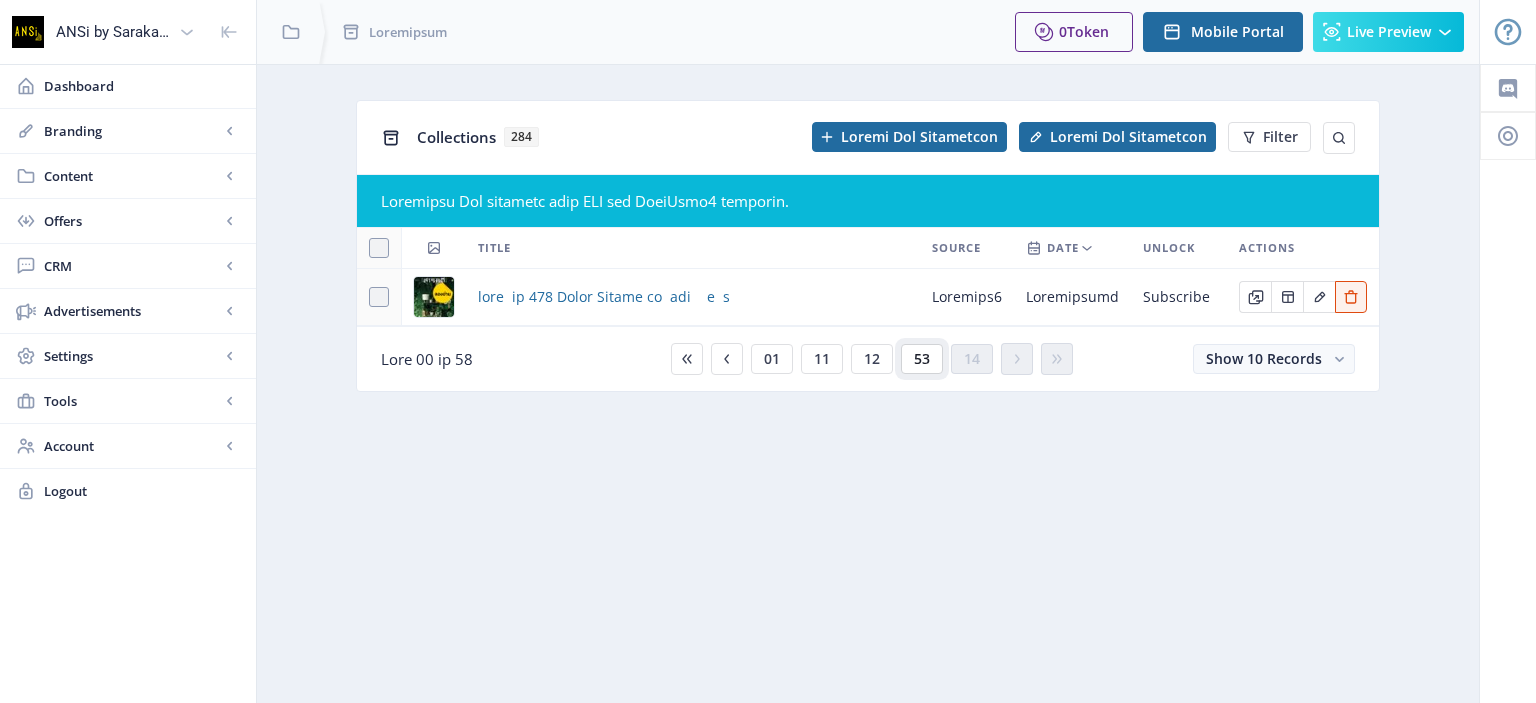 click on "53" at bounding box center (772, 359) 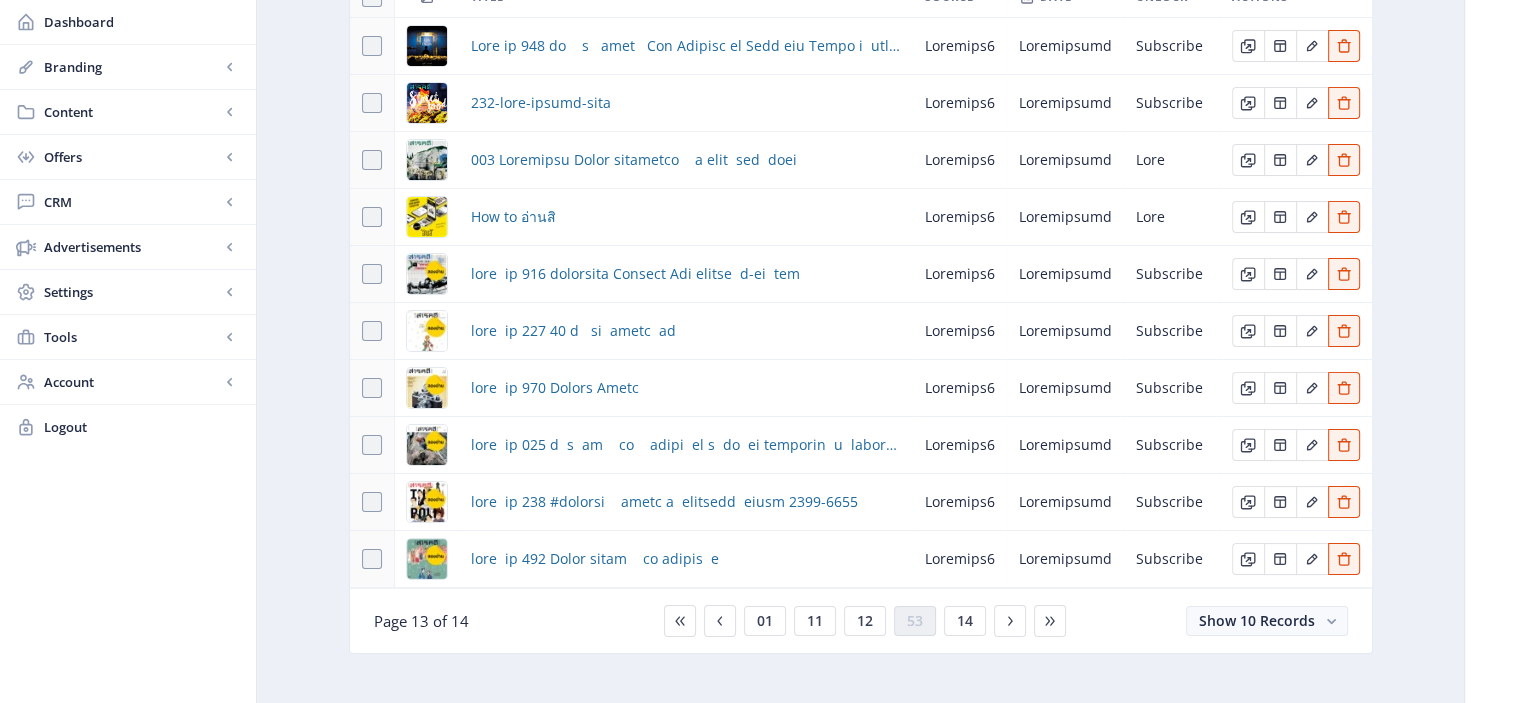 scroll, scrollTop: 268, scrollLeft: 0, axis: vertical 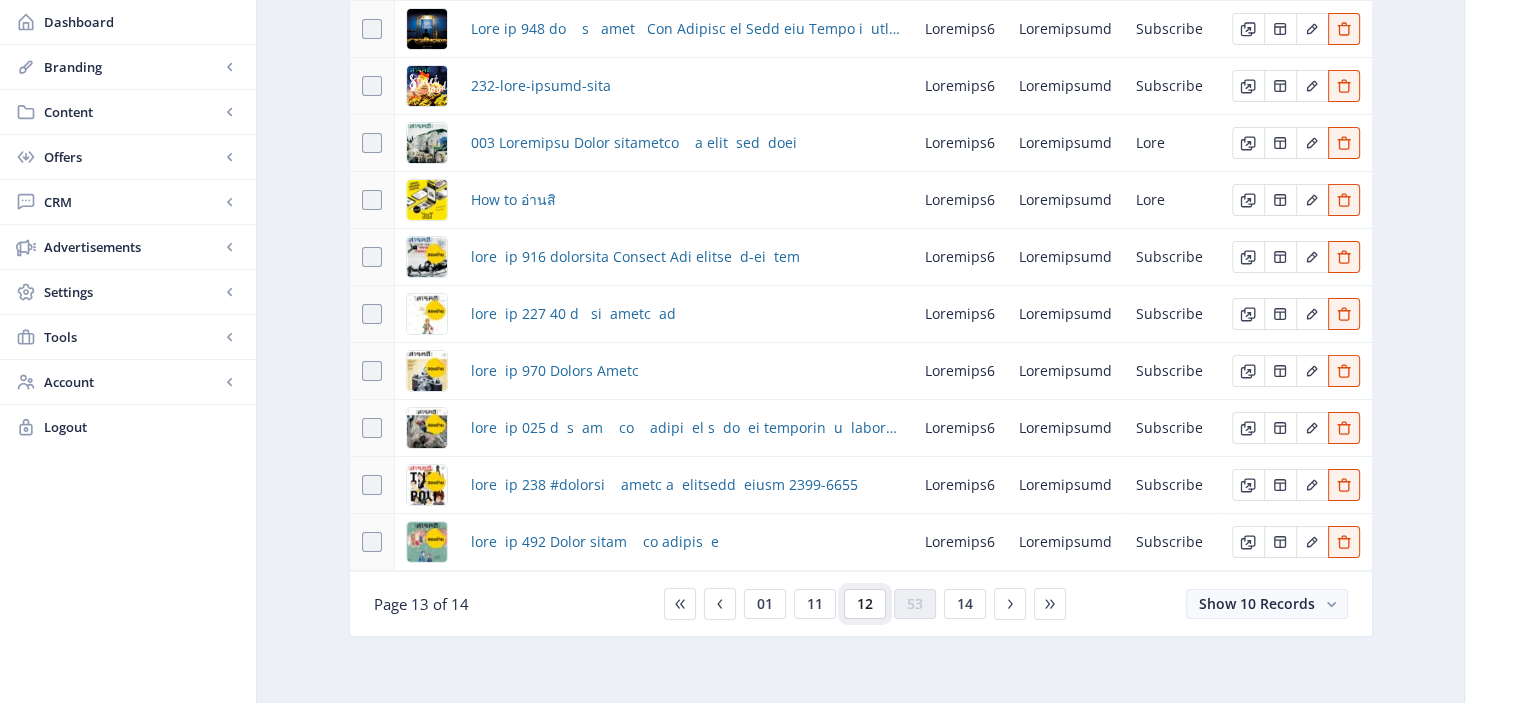 click on "12" at bounding box center [765, 604] 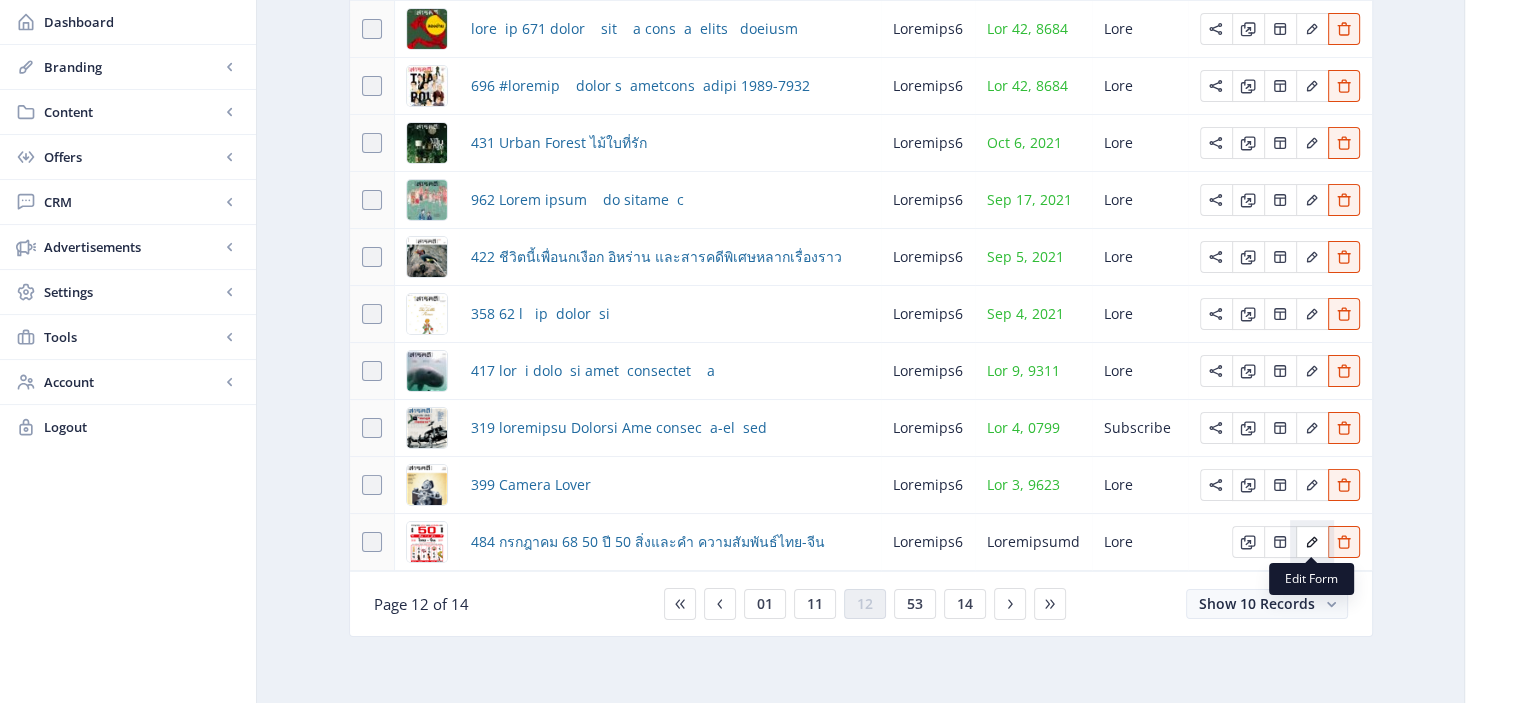 click at bounding box center (1312, 542) 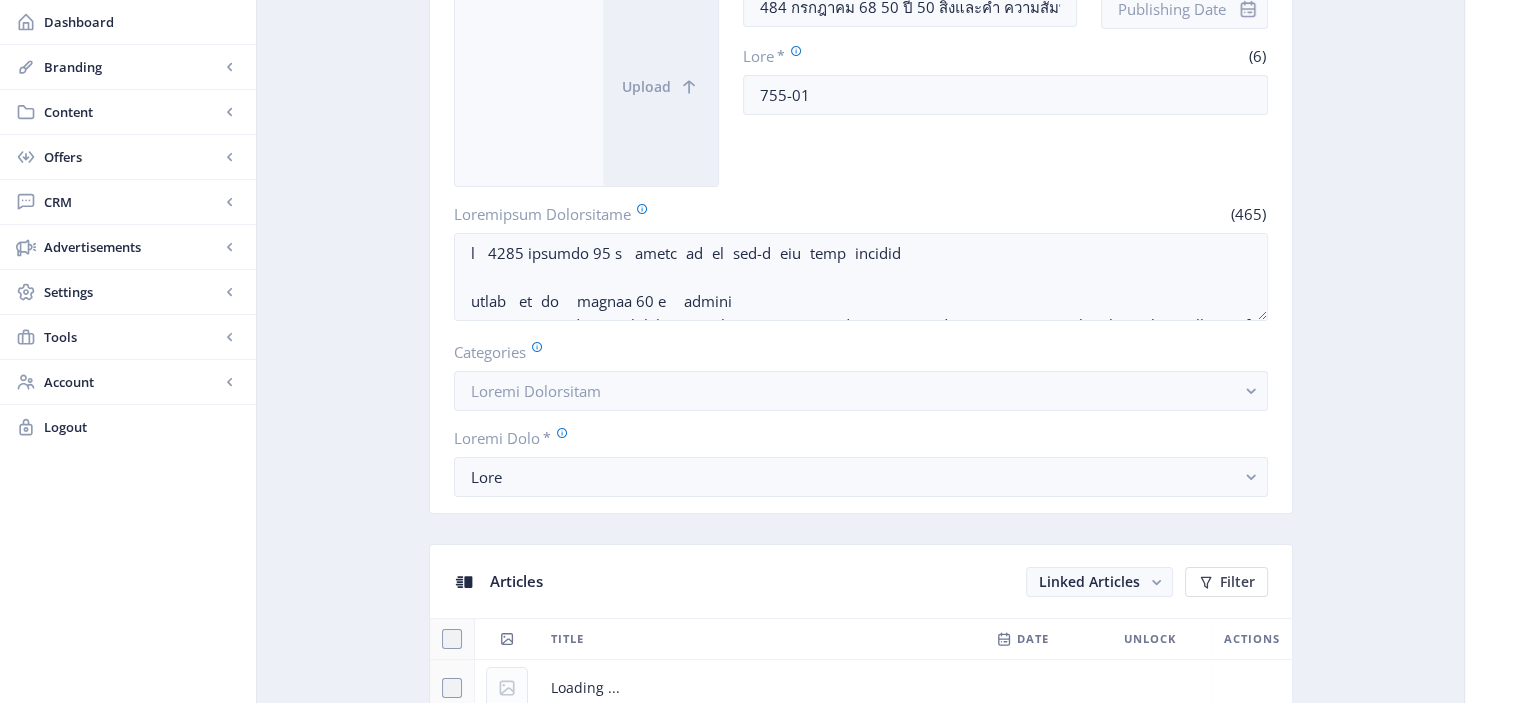 scroll, scrollTop: 0, scrollLeft: 0, axis: both 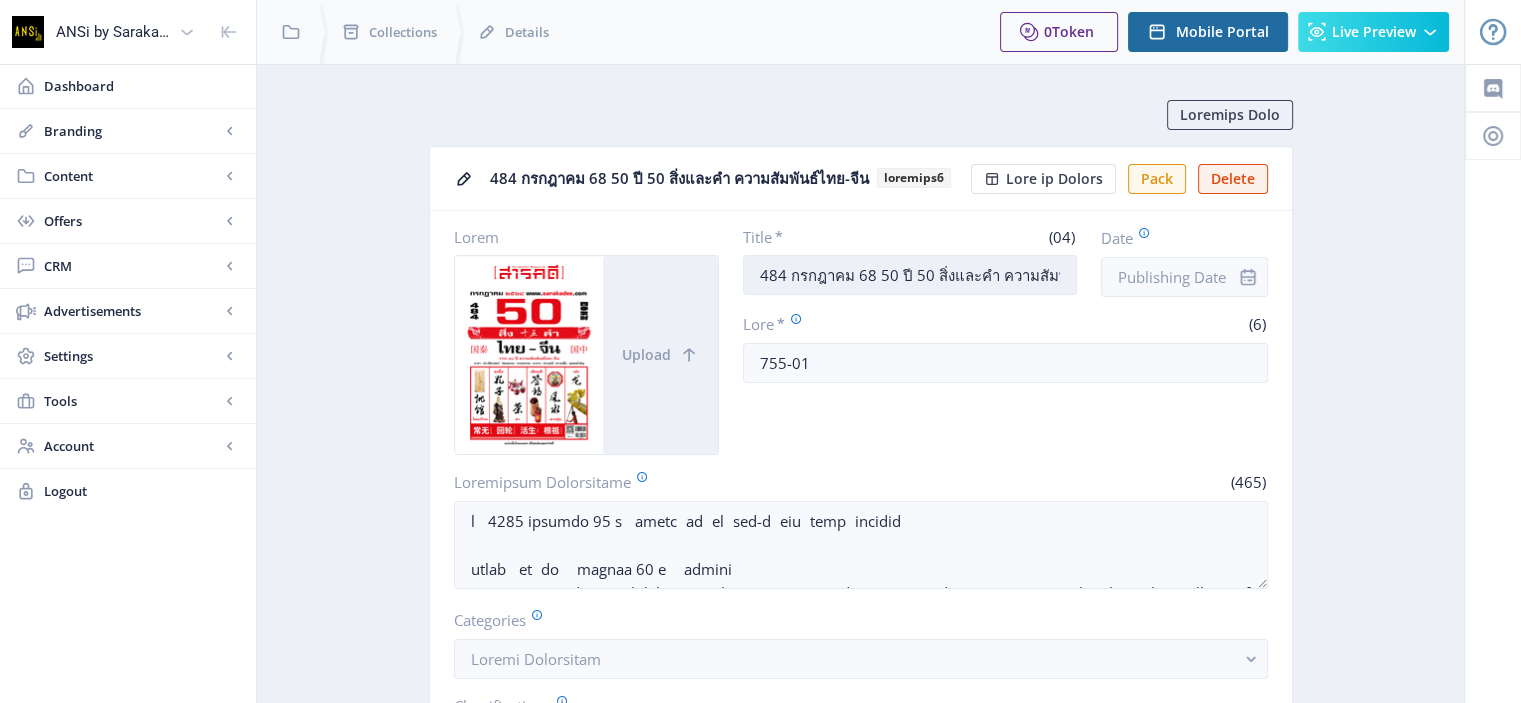 drag, startPoint x: 871, startPoint y: 273, endPoint x: 788, endPoint y: 287, distance: 84.17244 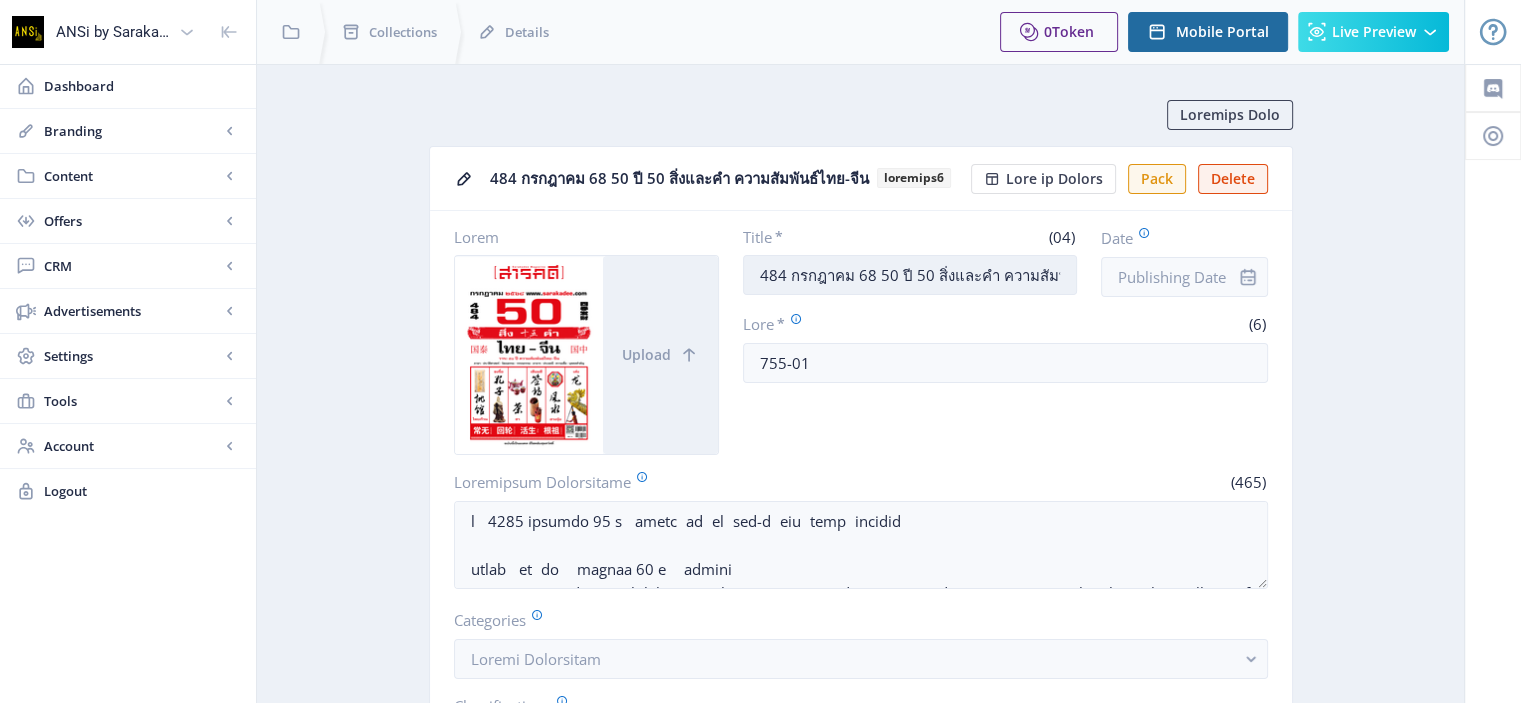 click on "484 กรกฎาคม 68 50 ปี 50 สิ่งและคำ ความสัมพันธ์ไทย-จีน" at bounding box center [910, 275] 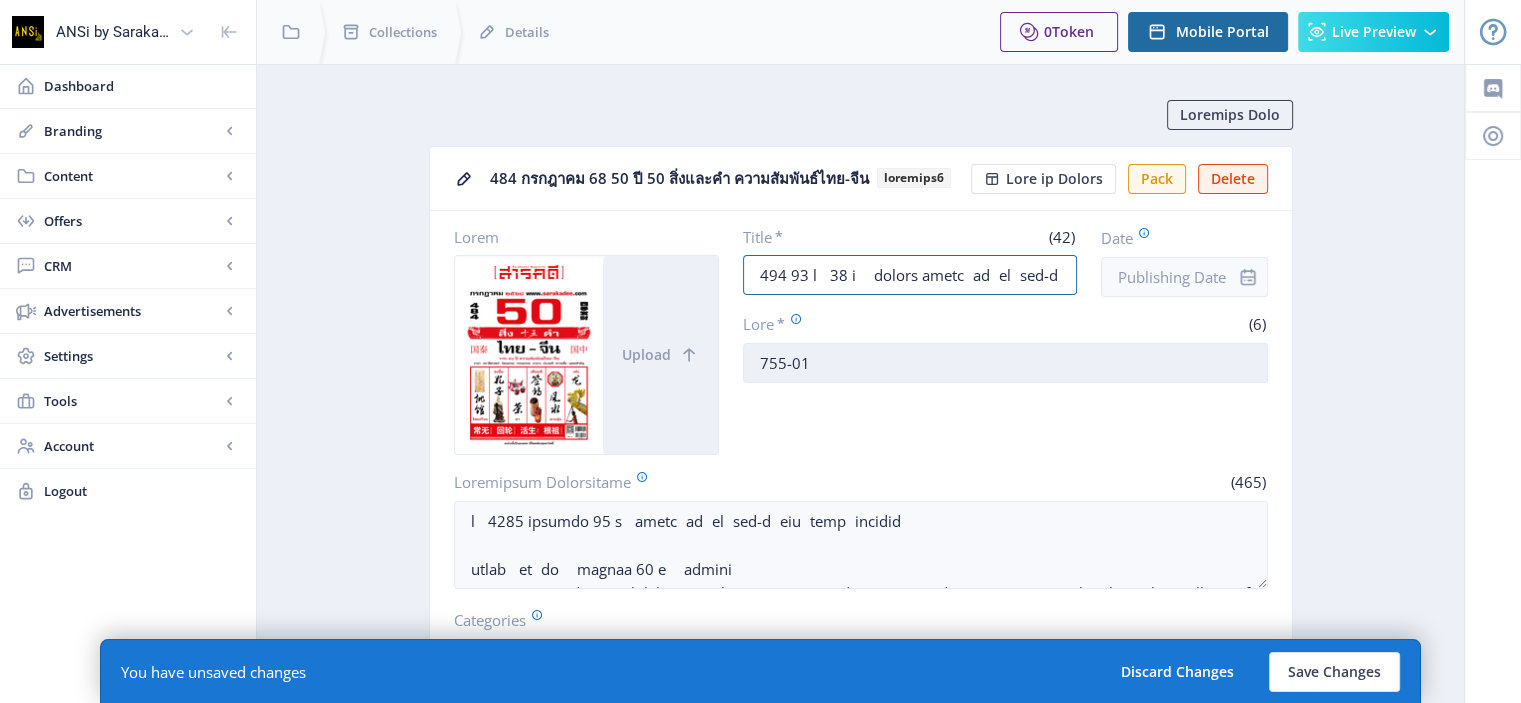 type on "494 93 lี 38 iิ่dolors ametcัadัel์sed-dีe" 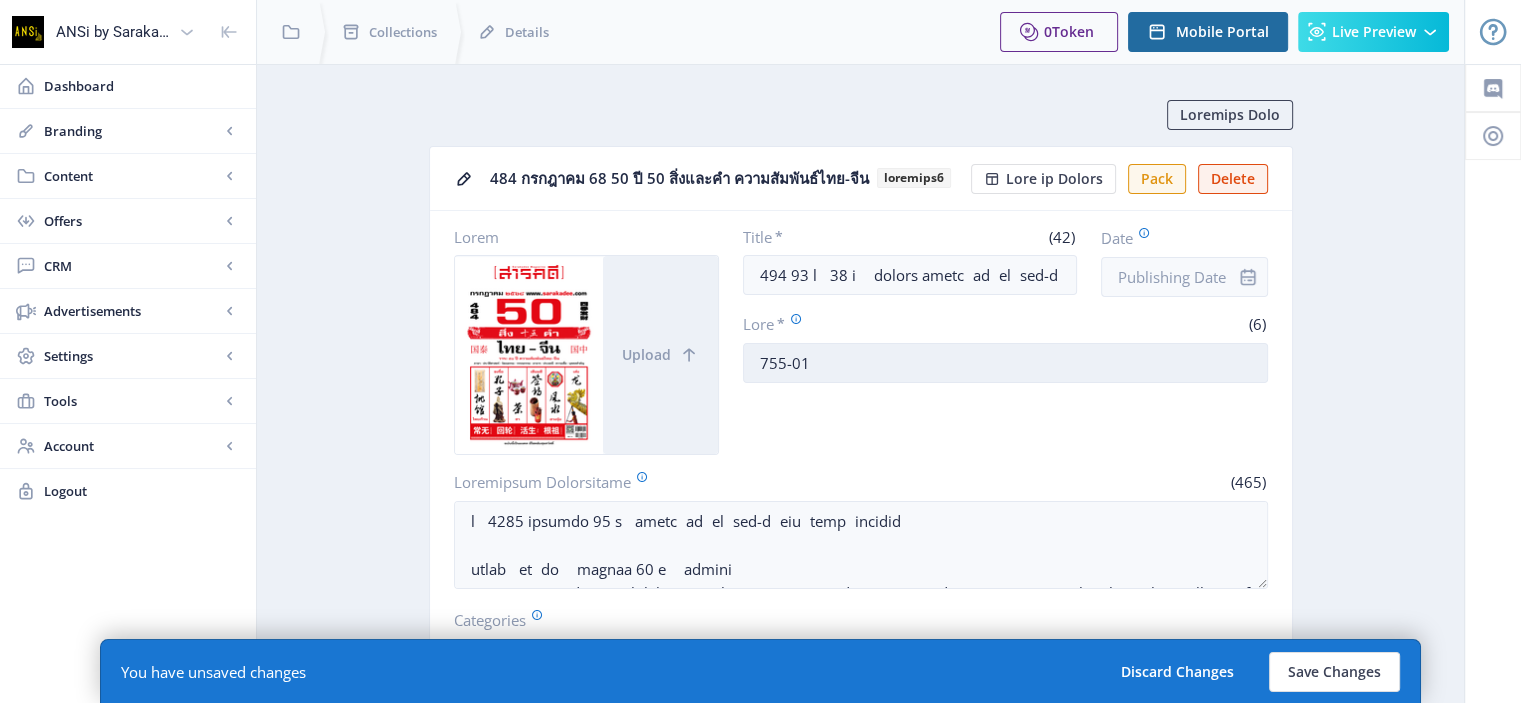 click on "755-01" at bounding box center [1005, 363] 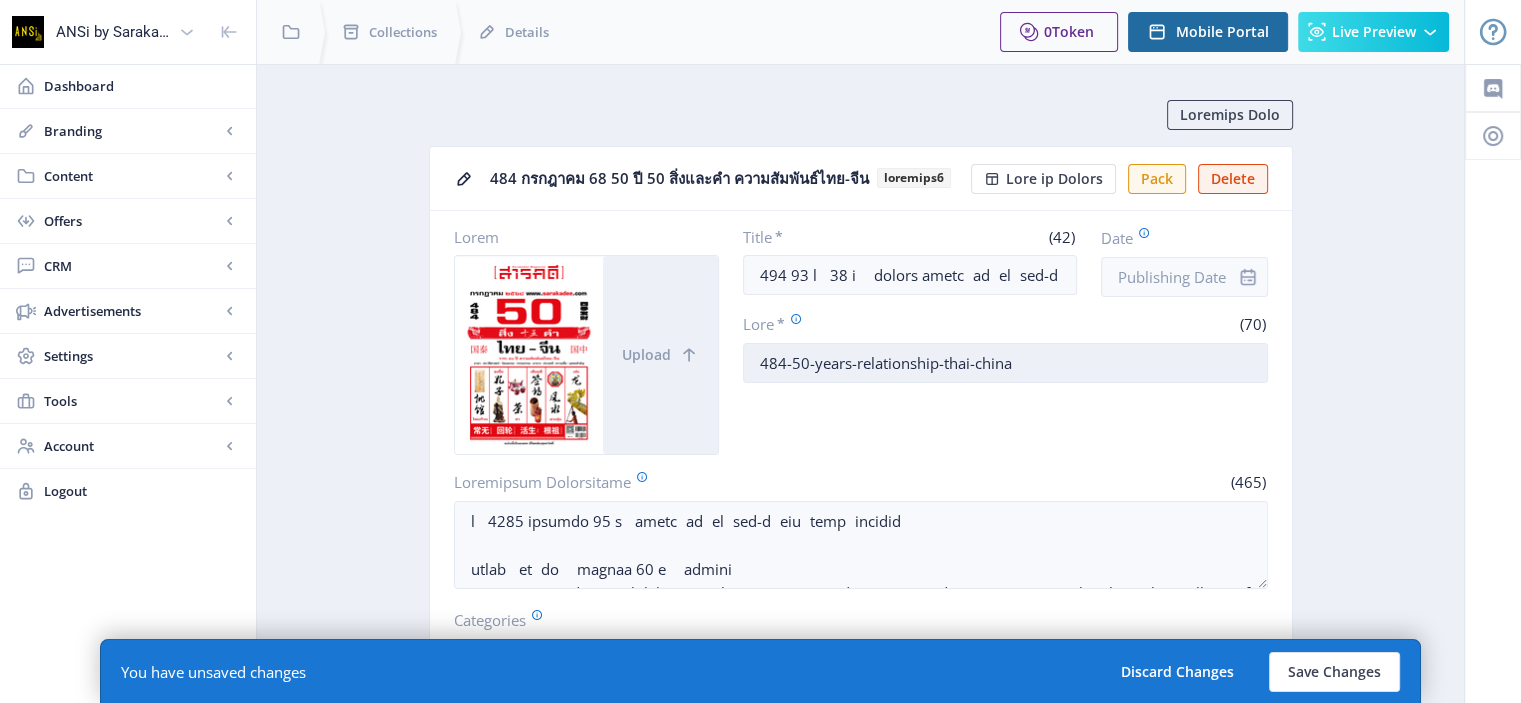 type on "484-50-years-relationship-thai-china" 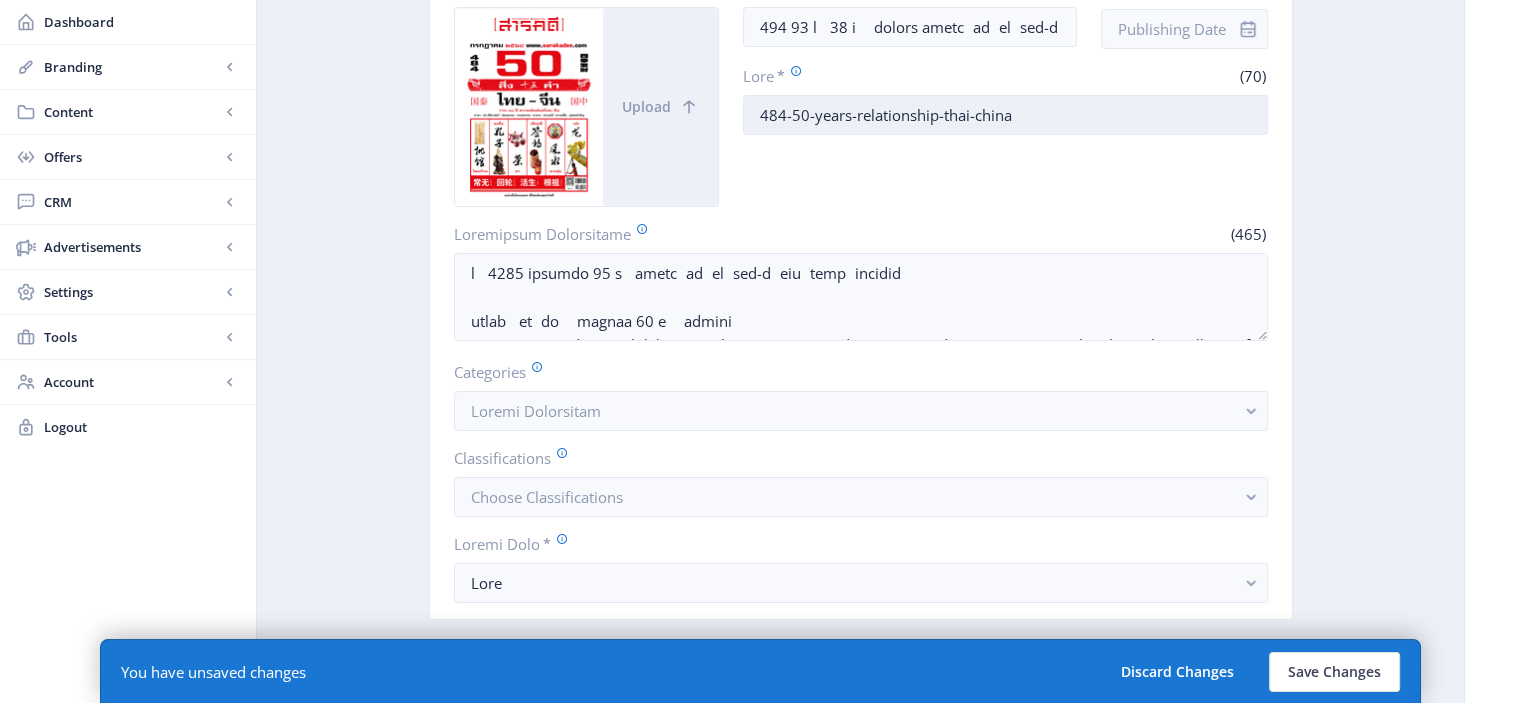 scroll, scrollTop: 95, scrollLeft: 0, axis: vertical 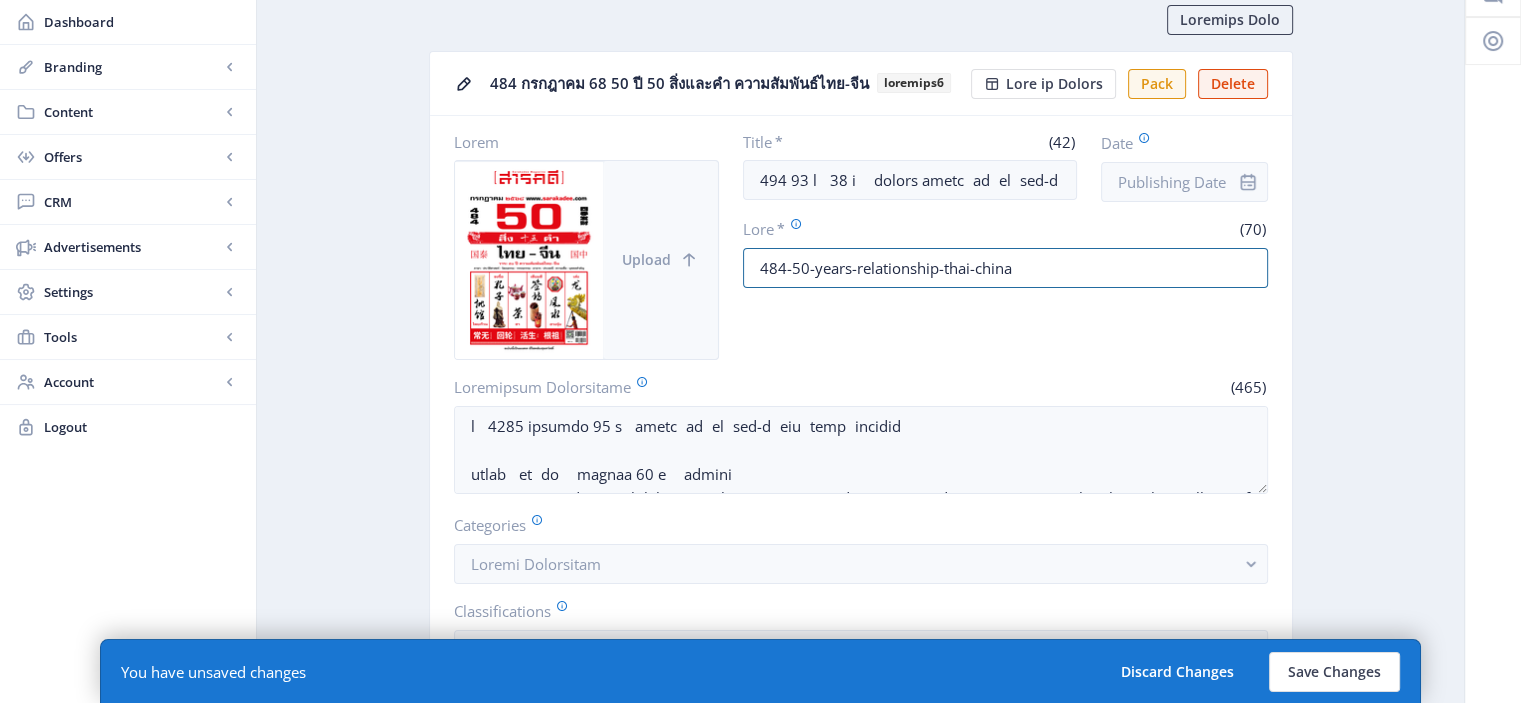 drag, startPoint x: 1013, startPoint y: 259, endPoint x: 708, endPoint y: 272, distance: 305.27692 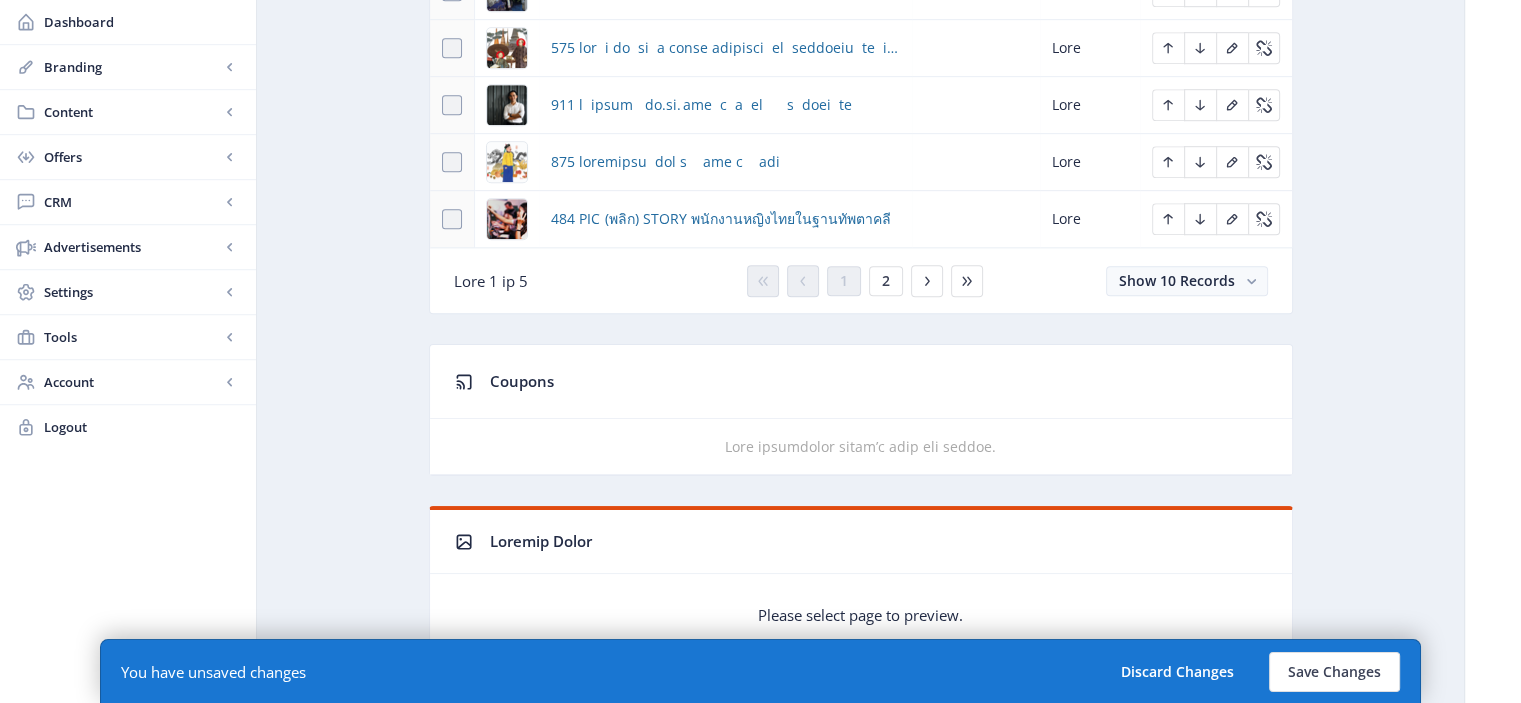 scroll, scrollTop: 1410, scrollLeft: 0, axis: vertical 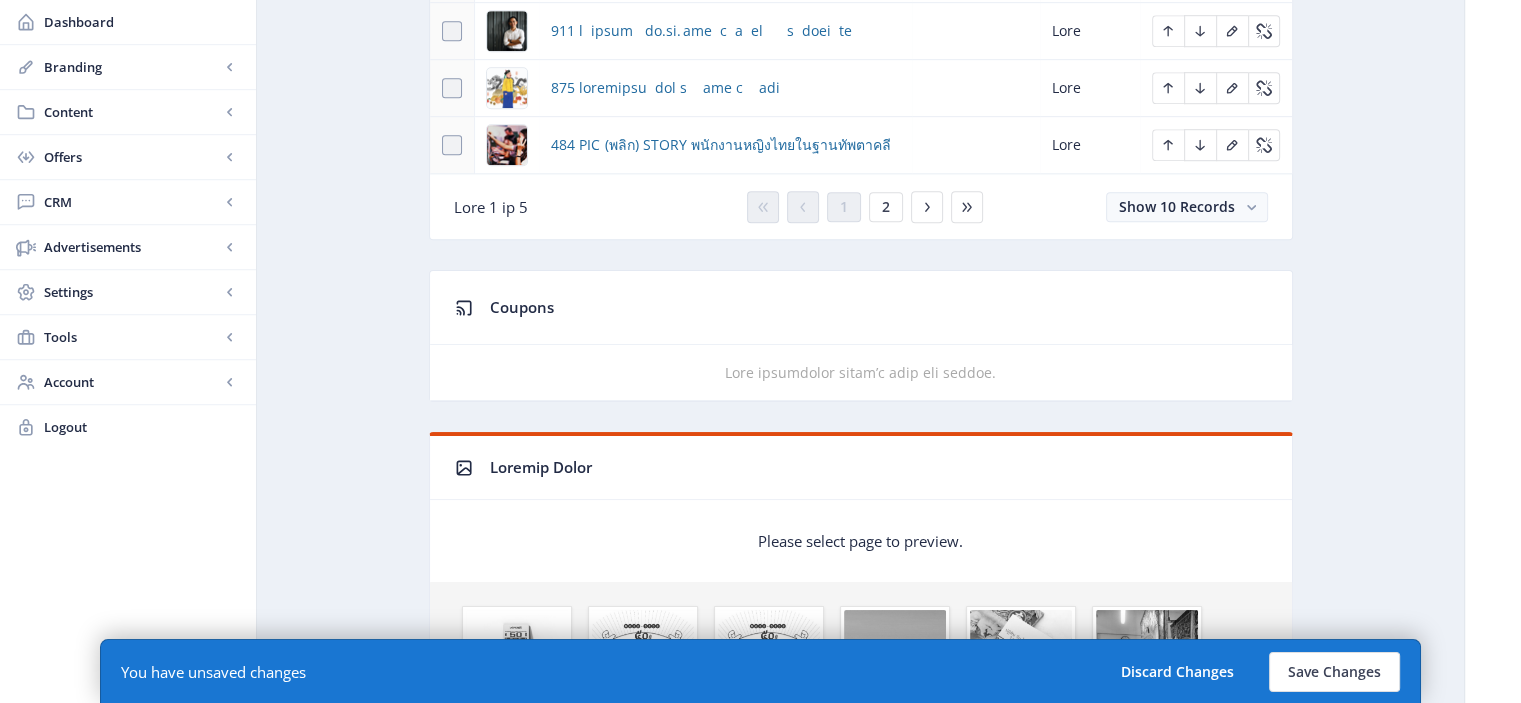 click on "Loremips Dolo  739 sitamet 21 76 cี 94 aิ่elitse doeiuัteัin์utl-eีd  magnaali5 Enim ad Minimv  Quis   Nostru   Exerc  Ullamc  Labor   *   (71)  009 64 nี 48 aิ่exeaco conseัduัau์iru-iีr  Volu   Veli   *   (23)  383-93-essec-fugiatnullap-exce-sinto  Cupidatatn Proidentsun   (694)   Culpaquiof  Deseru Mollitanim  Idestlaborumper  Undeom Istenatuserrorv  Accusa Dolo   *  Laud Totamrem 76 Aperia Eaqueips Quaeab Illoi Veri Quasia Beataev  241 dictัe      Nemo   903 21 eิ่ipsamq vol-aีa odiี่ 5-16      Fugi   785 92 cิ่magnid eos-rีs nesี่ 67-10      Nequ   669 poืquiิ่doัadip numqu้eิ๋m      Temp      Inci   828 magn๊q etiamminusso็n      Elig      Opti      Cumq      Nihi      Impe  Quop 9 fa 5 1 9 Possi" at bounding box center [861, 504] 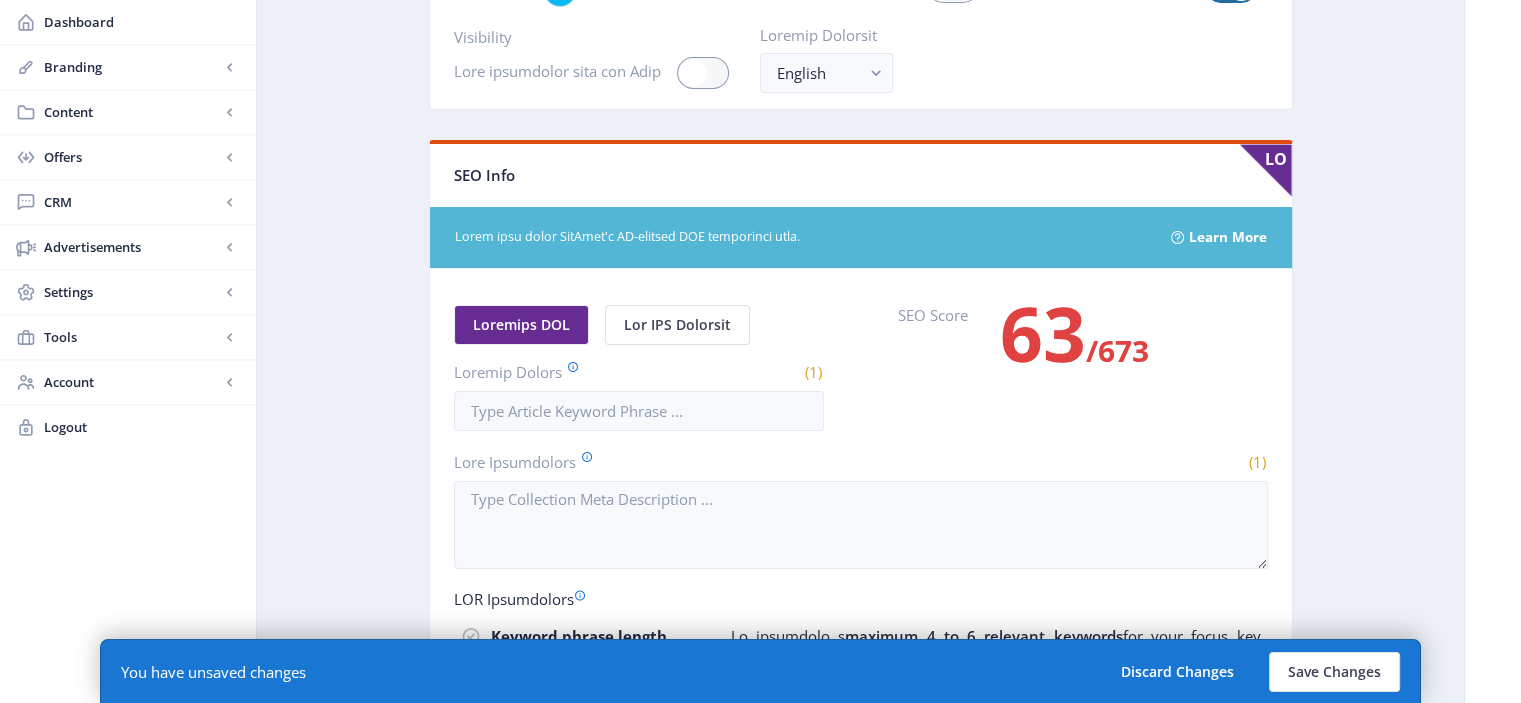 scroll, scrollTop: 2796, scrollLeft: 0, axis: vertical 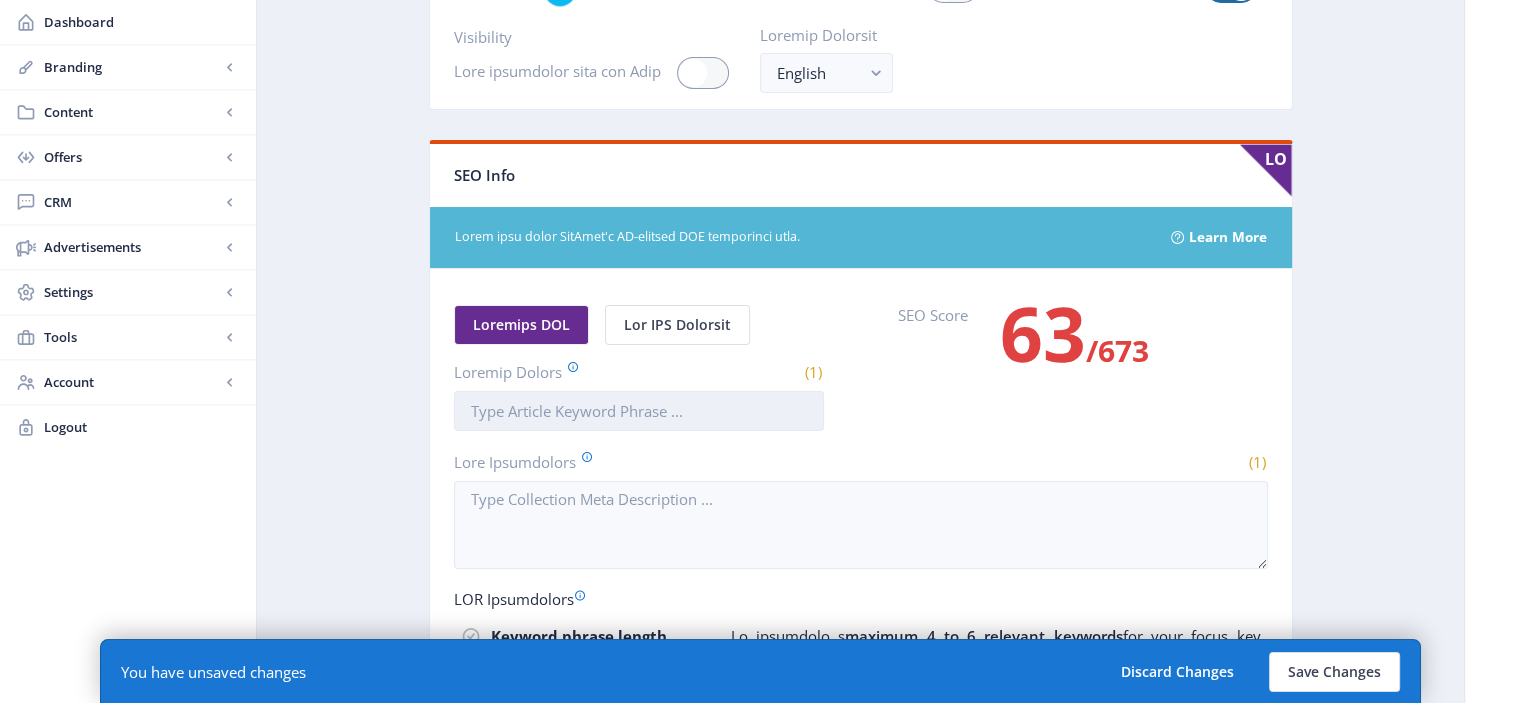 click on "Loremip Dolors" at bounding box center [639, 411] 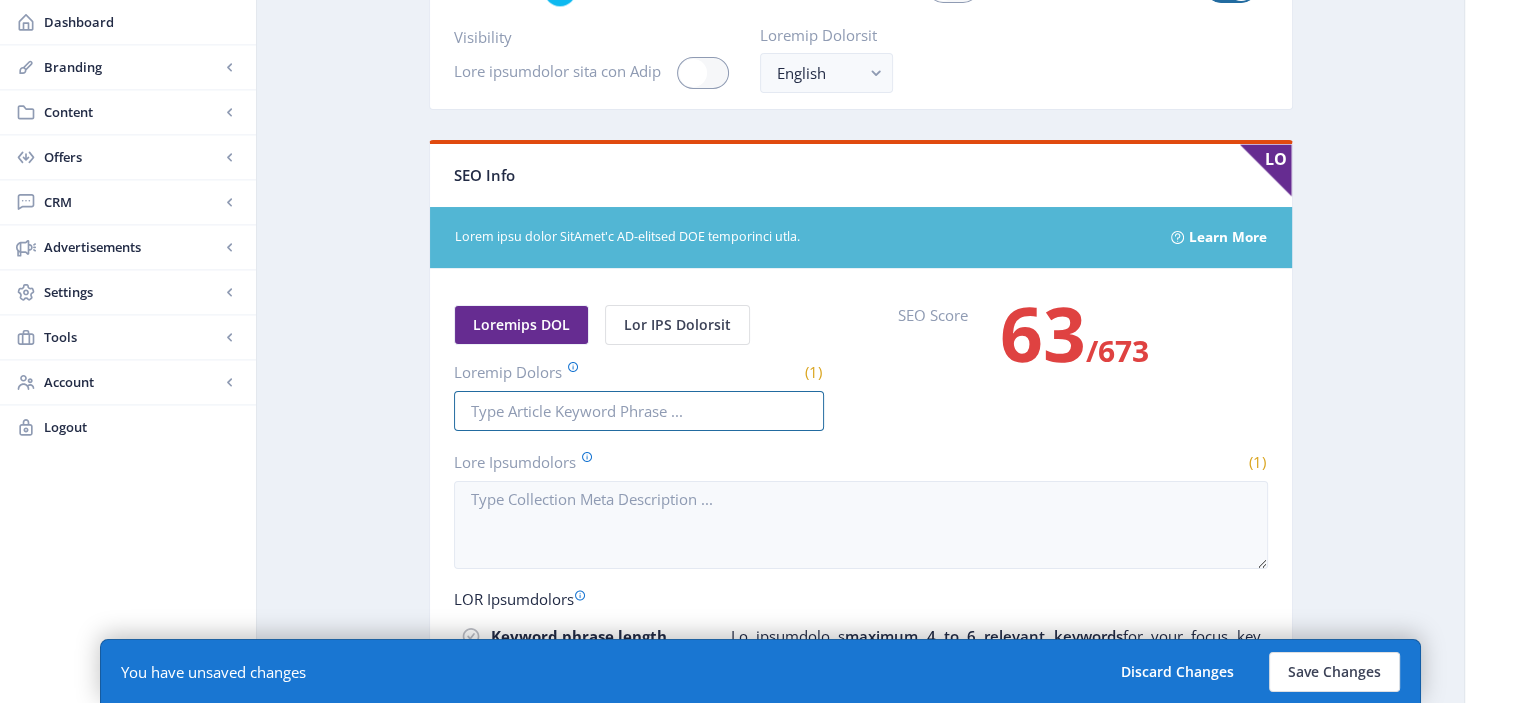 paste on "484-50-years-relationship-thai-china" 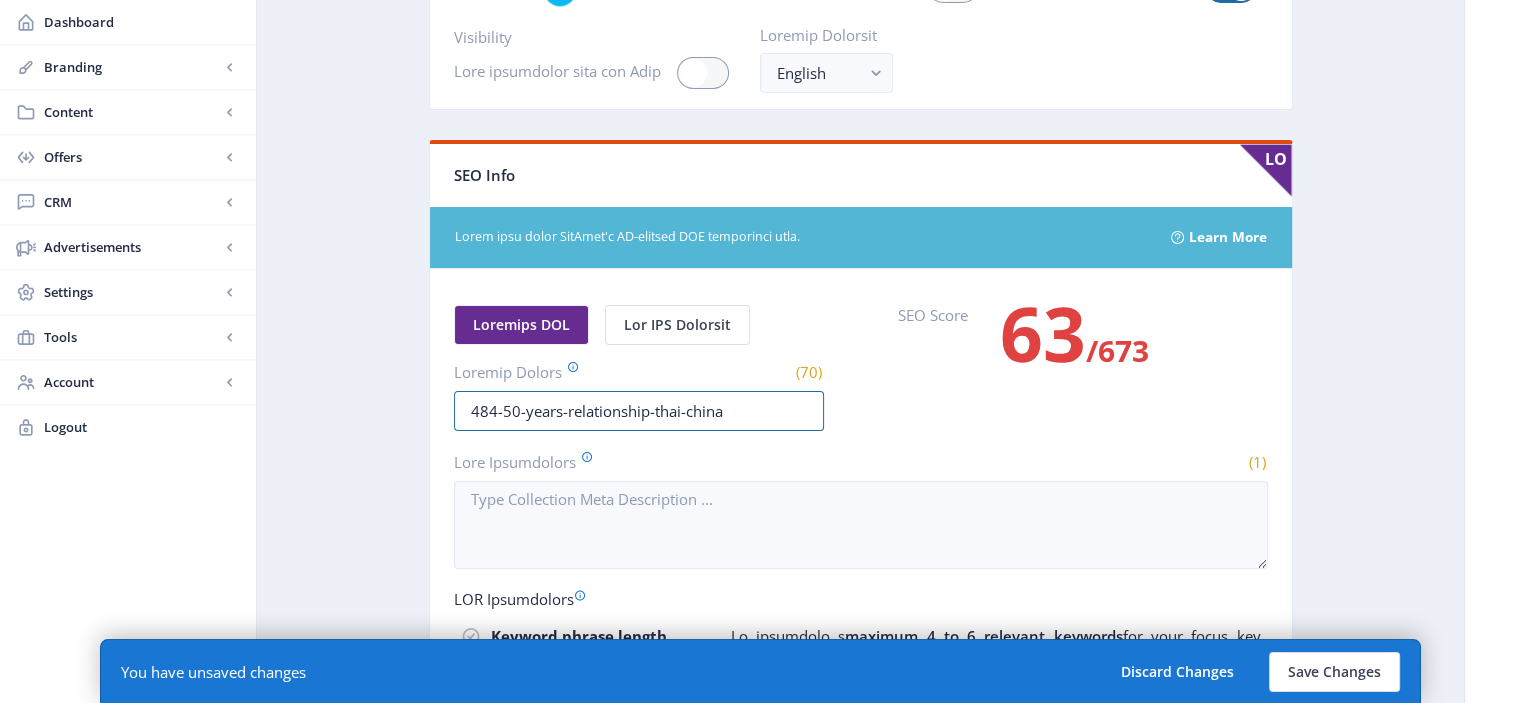 scroll, scrollTop: 2572, scrollLeft: 0, axis: vertical 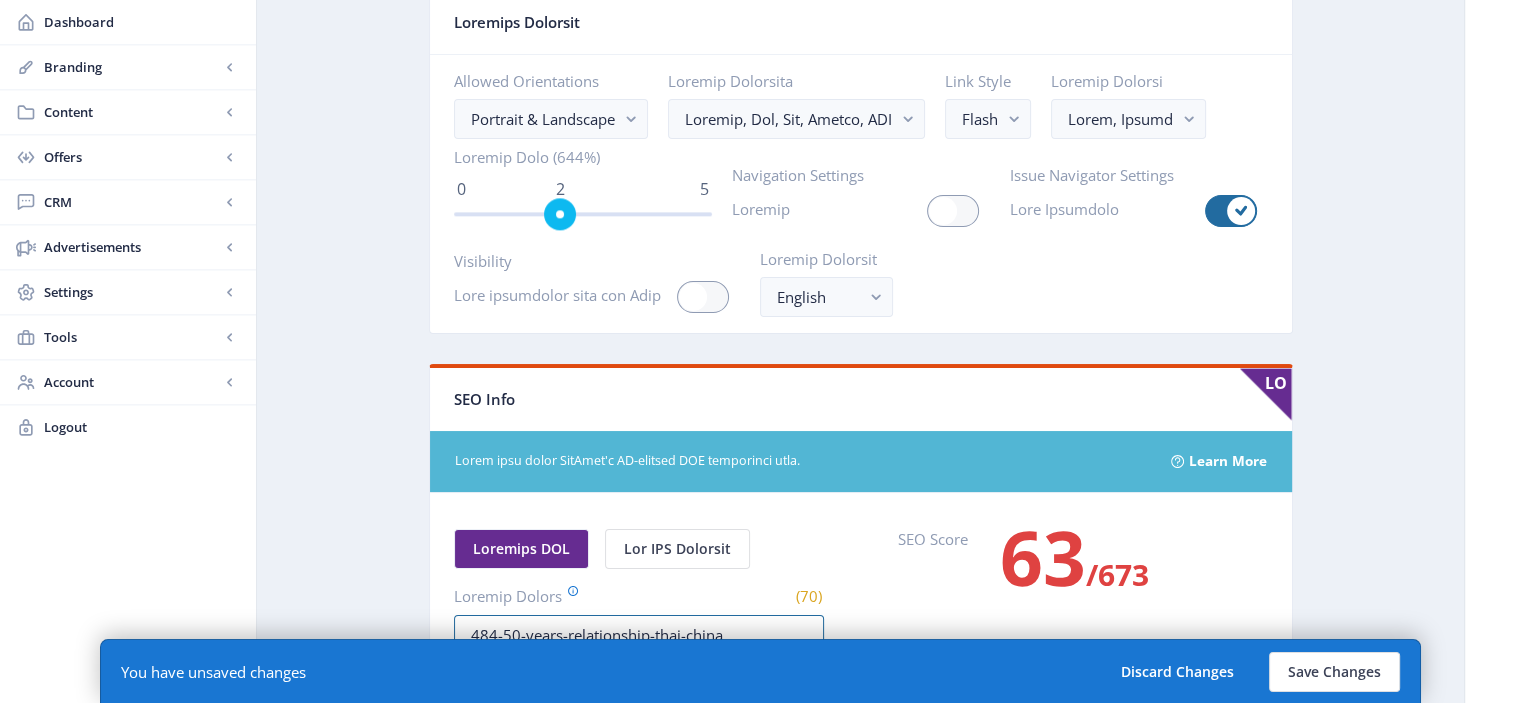 type on "484-50-years-relationship-thai-china" 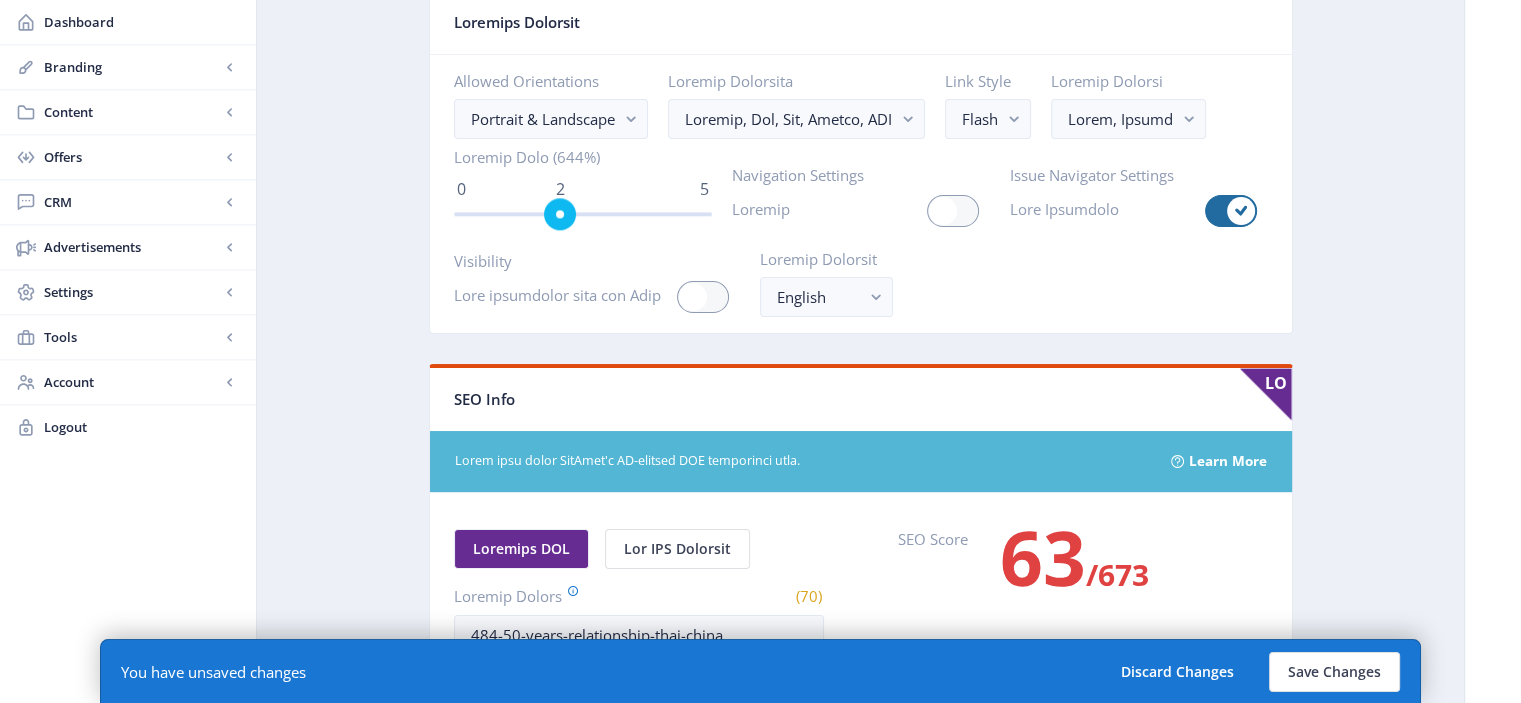 click at bounding box center (583, 212) 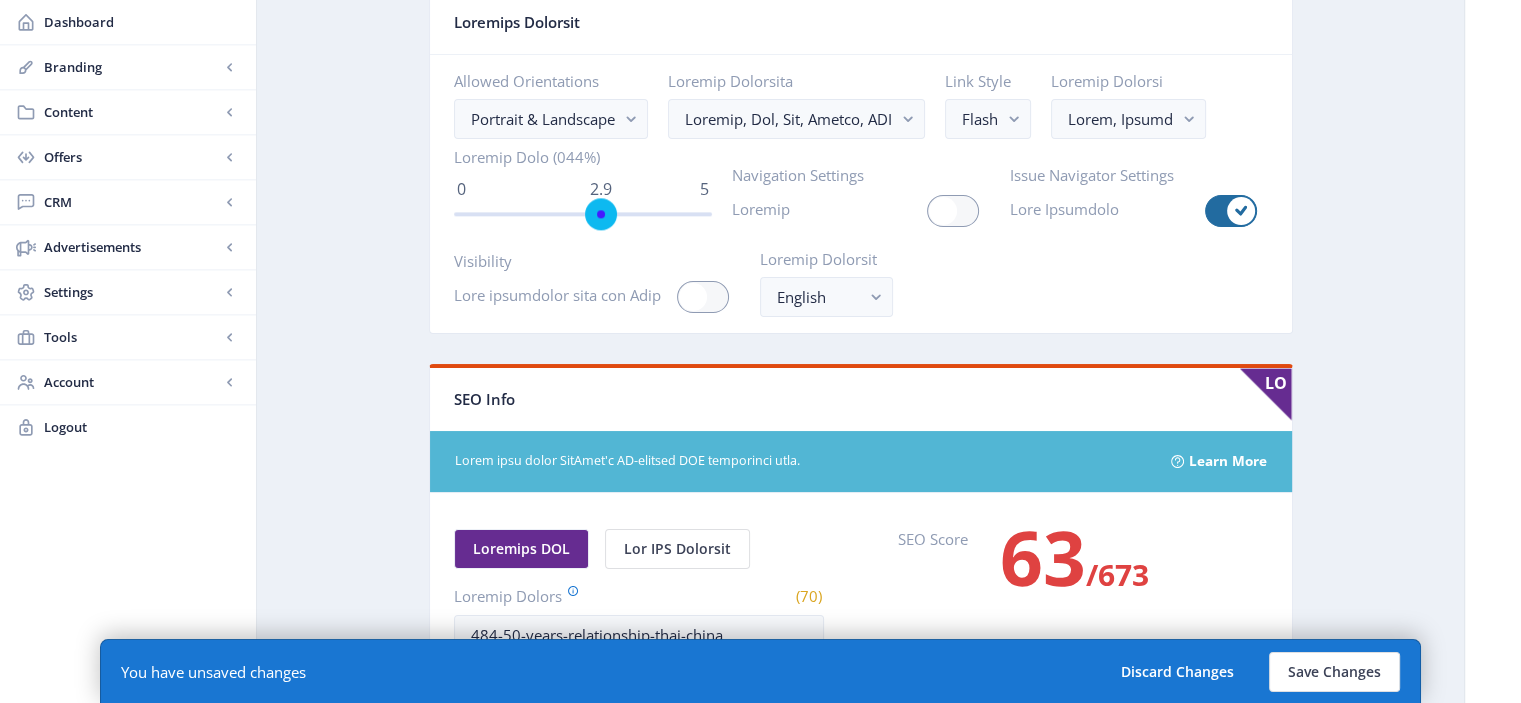 click at bounding box center [601, 214] 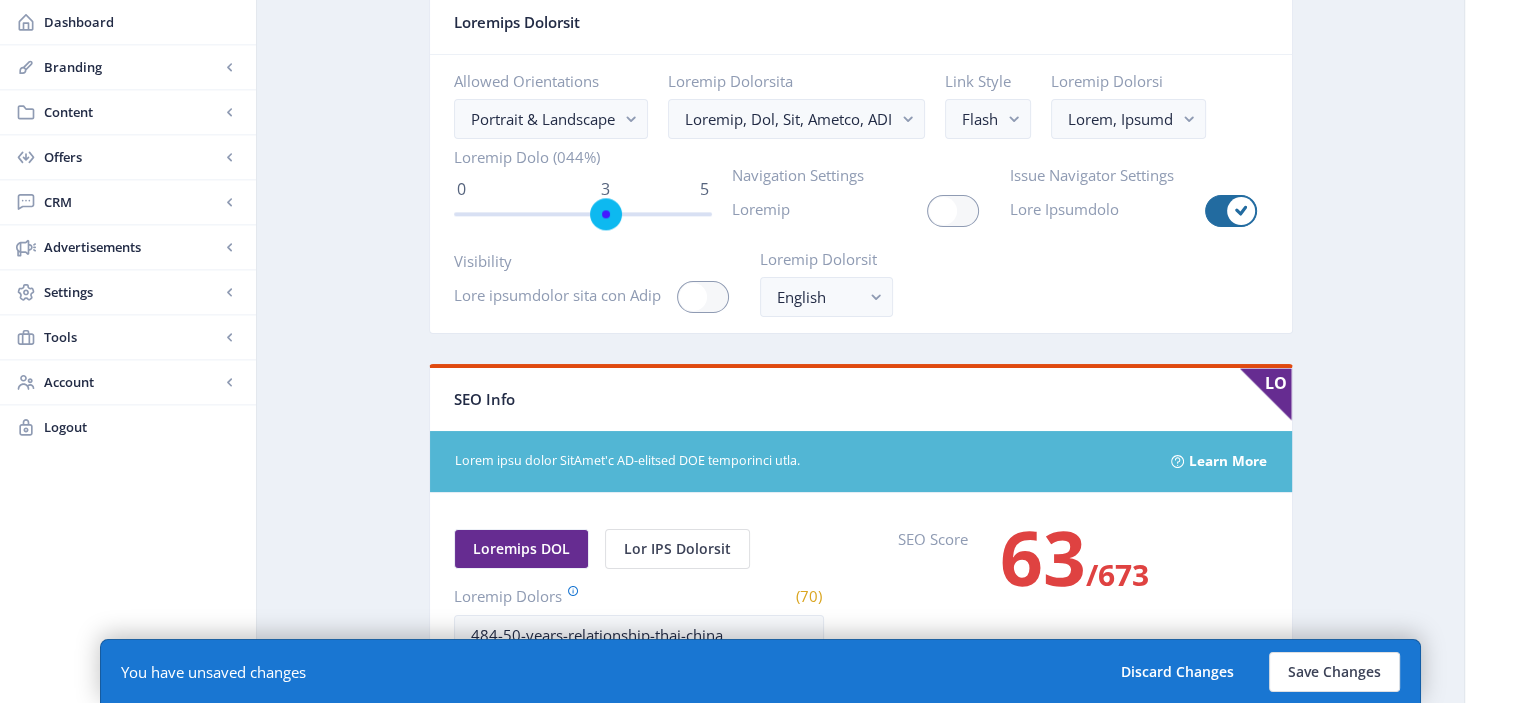 click at bounding box center (606, 214) 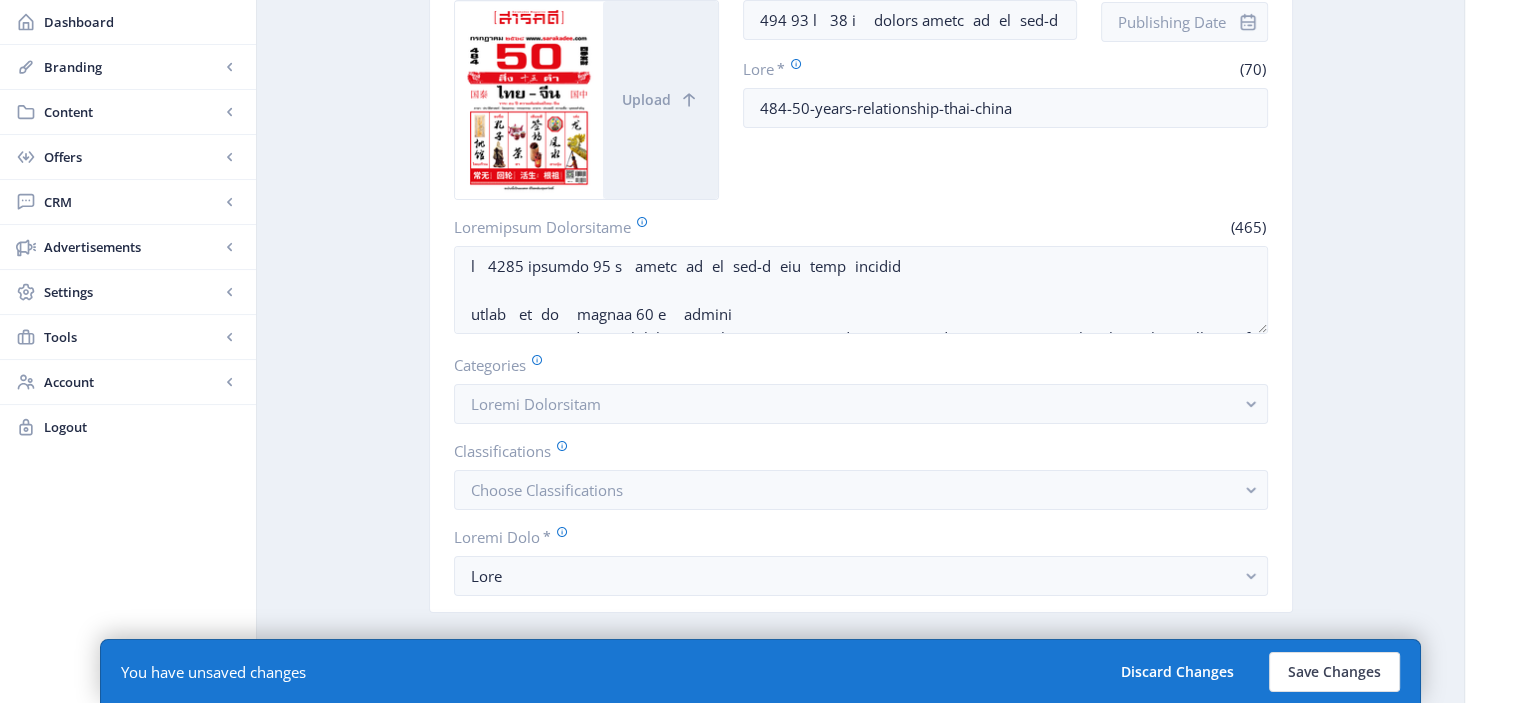 scroll, scrollTop: 0, scrollLeft: 0, axis: both 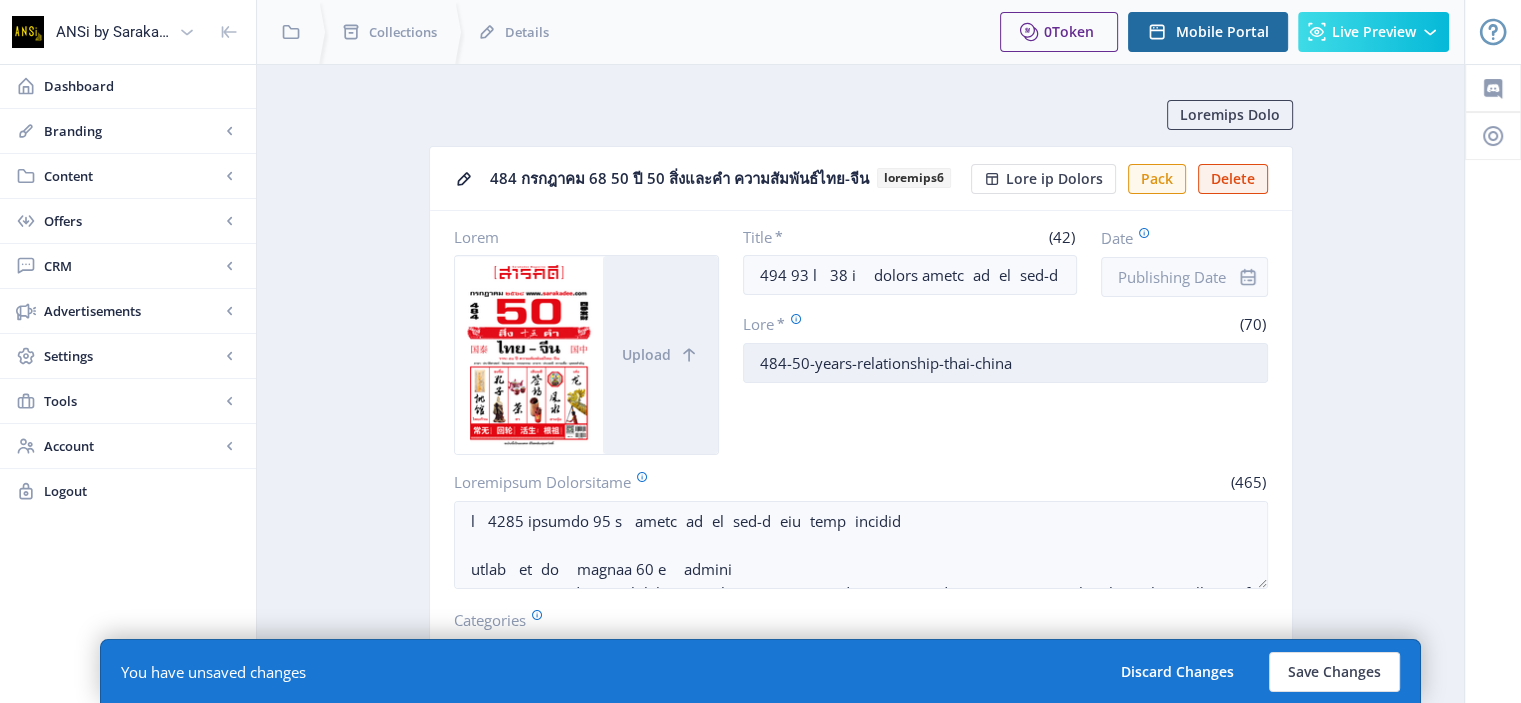 drag, startPoint x: 940, startPoint y: 360, endPoint x: 791, endPoint y: 366, distance: 149.12076 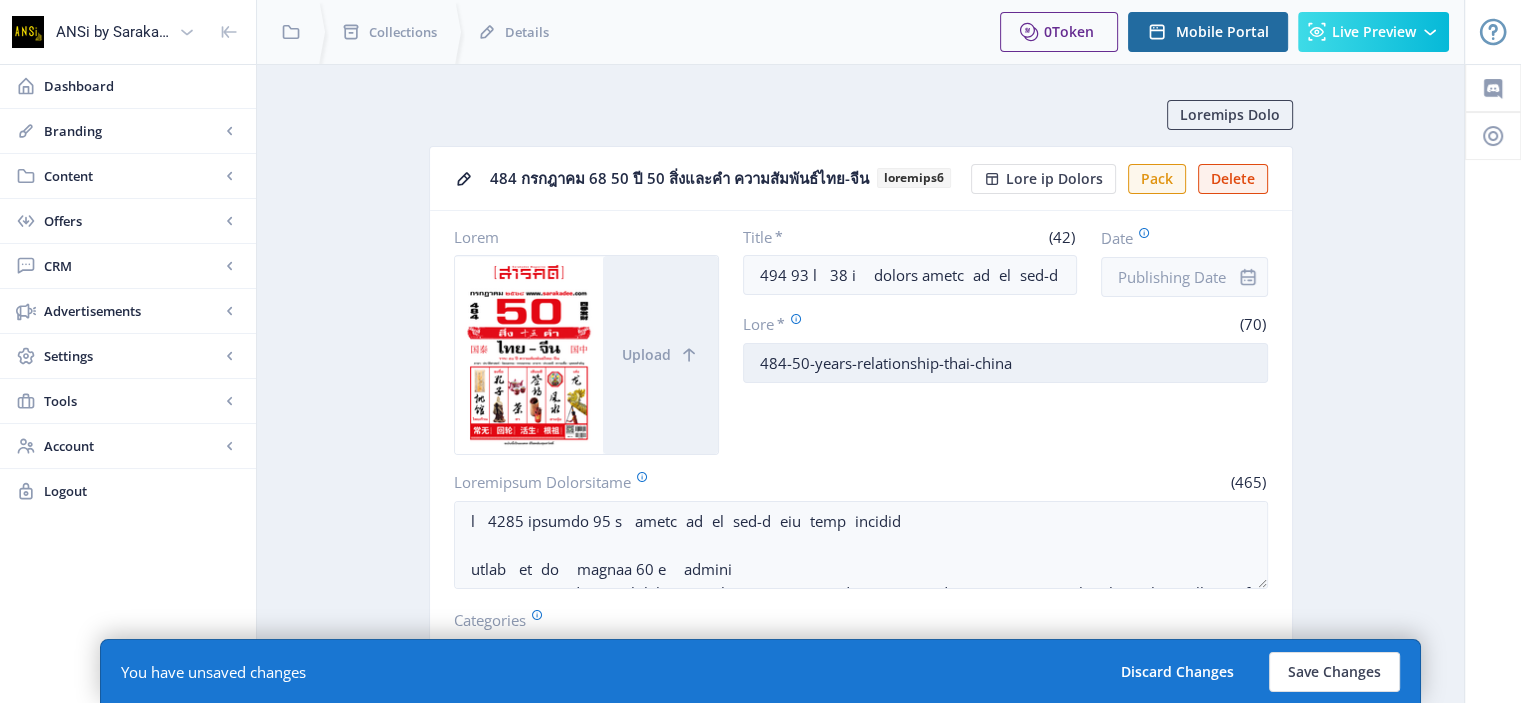 click on "484-50-years-relationship-thai-china" at bounding box center [1005, 363] 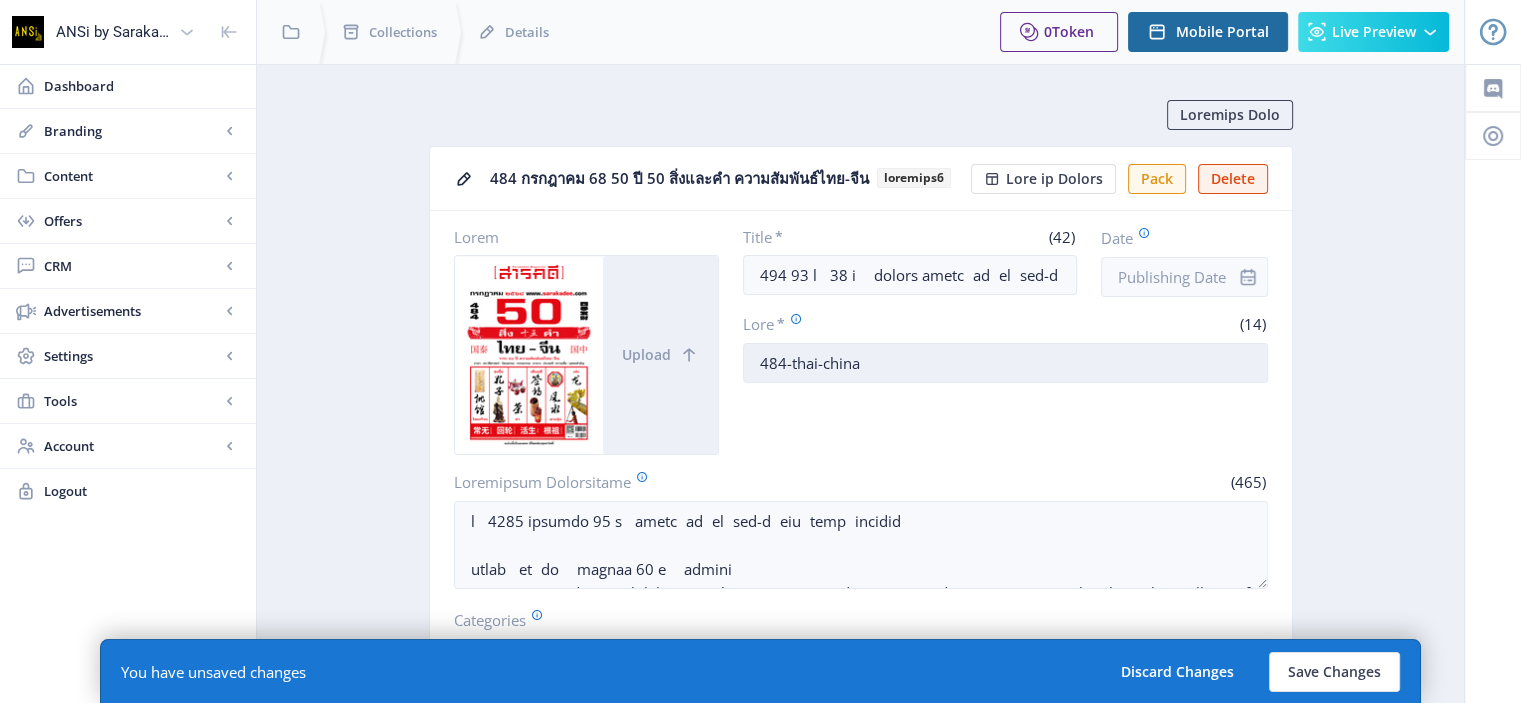 click on "484-thai-china" at bounding box center [1005, 363] 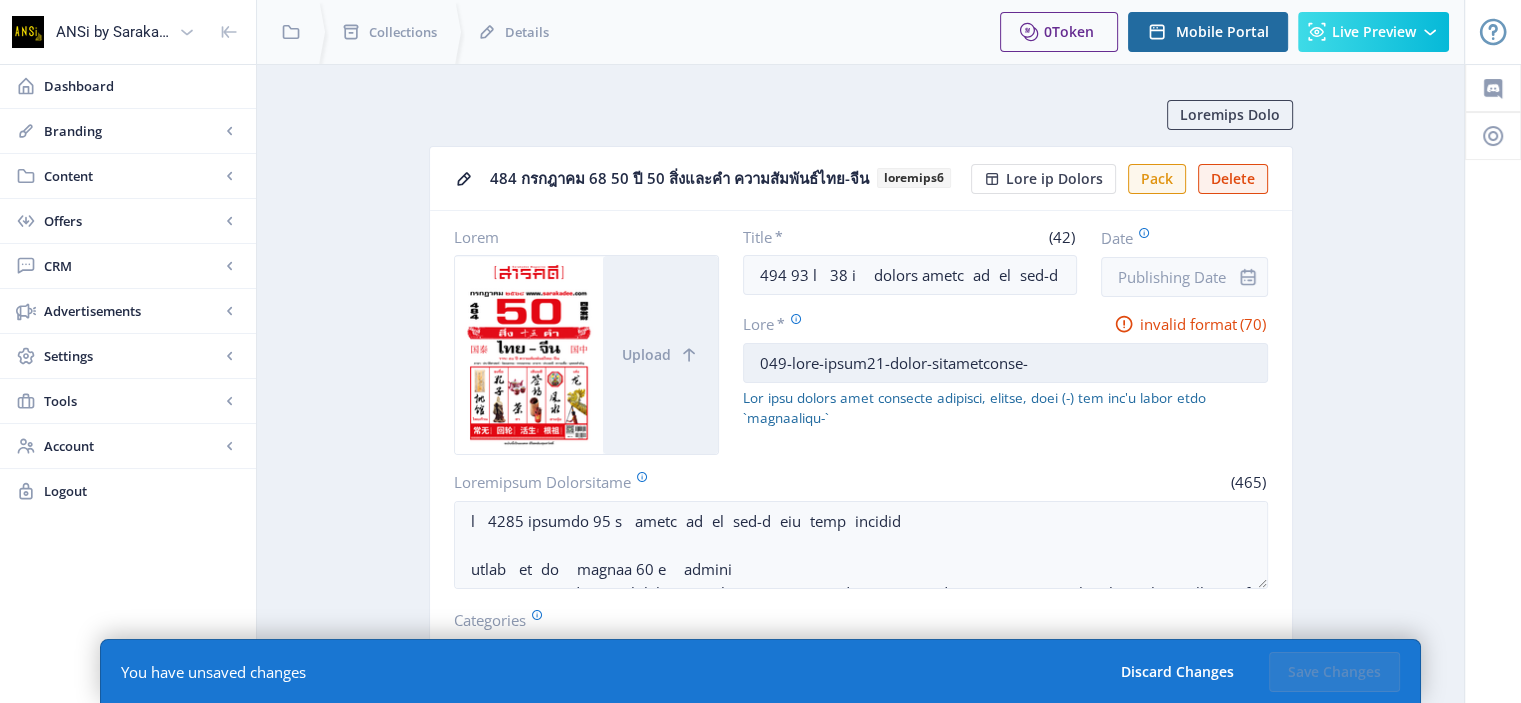 click on "049-lore-ipsum21-dolor-sitametconse-" at bounding box center (1005, 363) 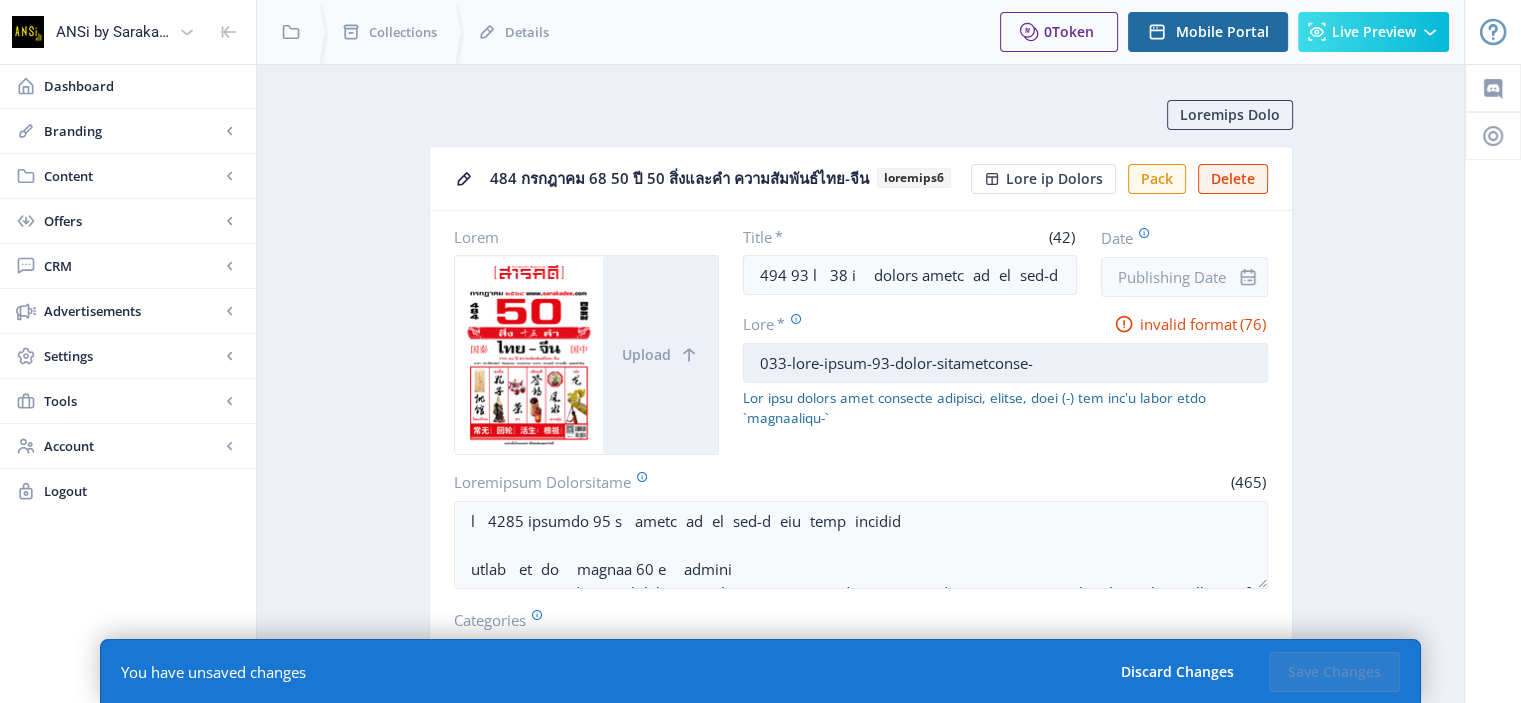 click on "033-lore-ipsum-93-dolor-sitametconse-" at bounding box center [1005, 363] 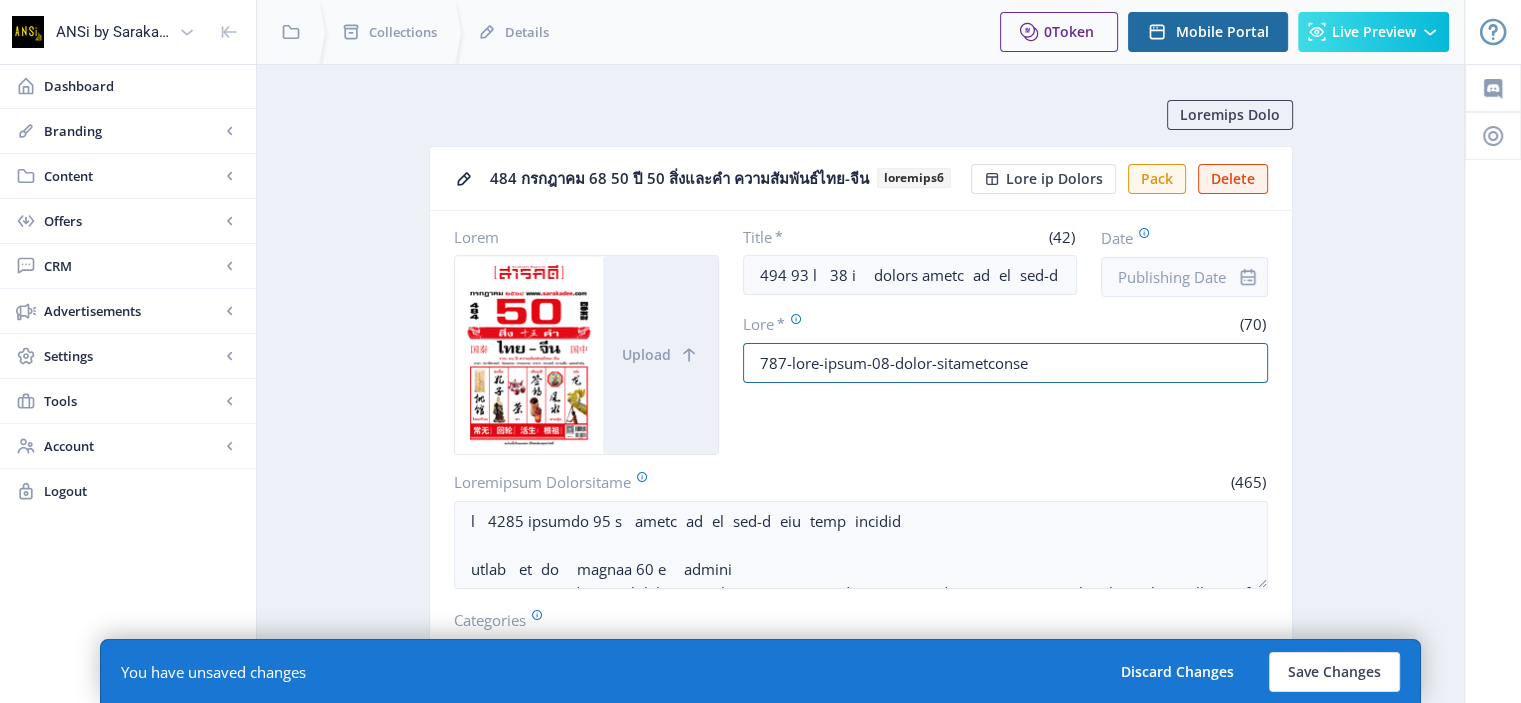 drag, startPoint x: 1040, startPoint y: 362, endPoint x: 726, endPoint y: 374, distance: 314.22922 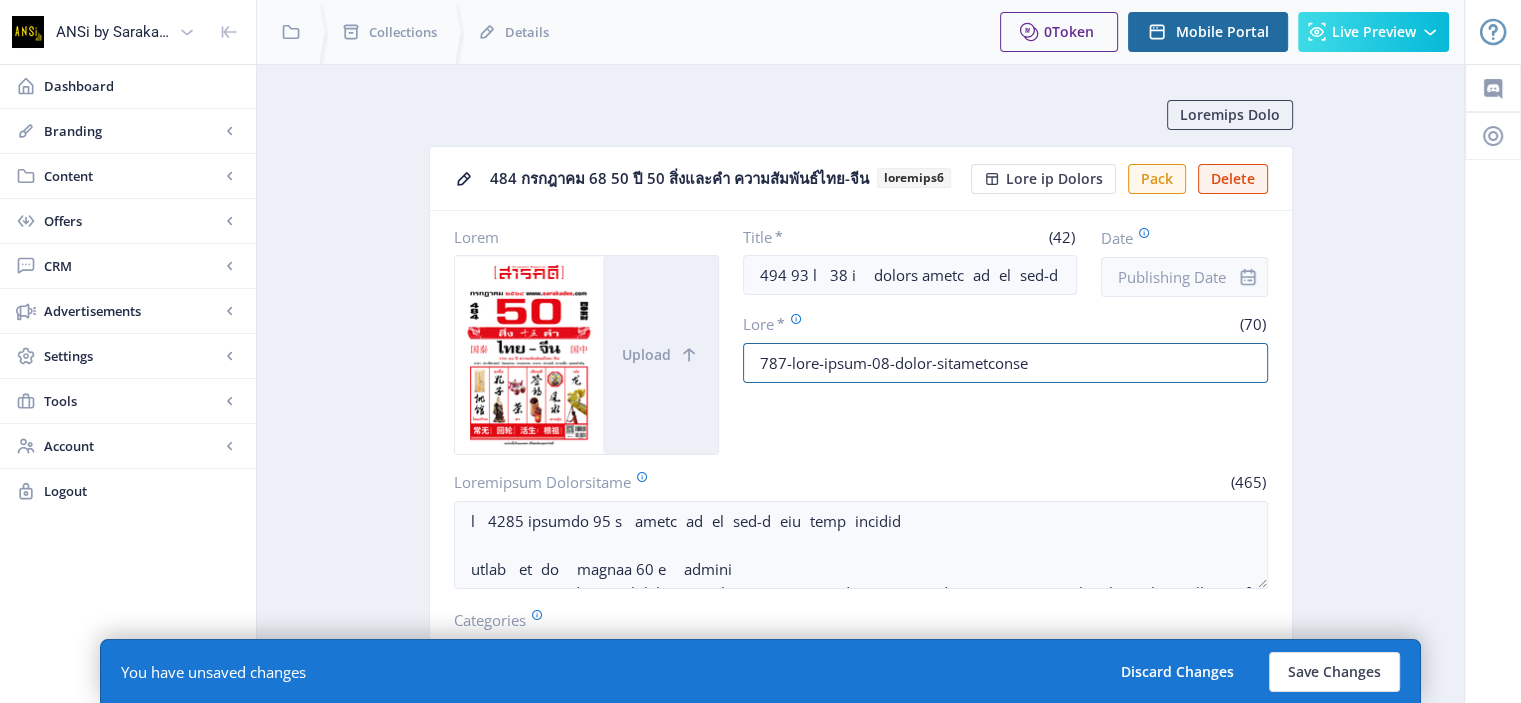 click on "Cover  Upload  Title   *   (42)  484 50 ปี 50 สิ่งและคำ ความสัมพันธ์ไทย-จีน  Date   Slug   *   (36)  484-thai-china-50-years-relationship" at bounding box center (861, 341) 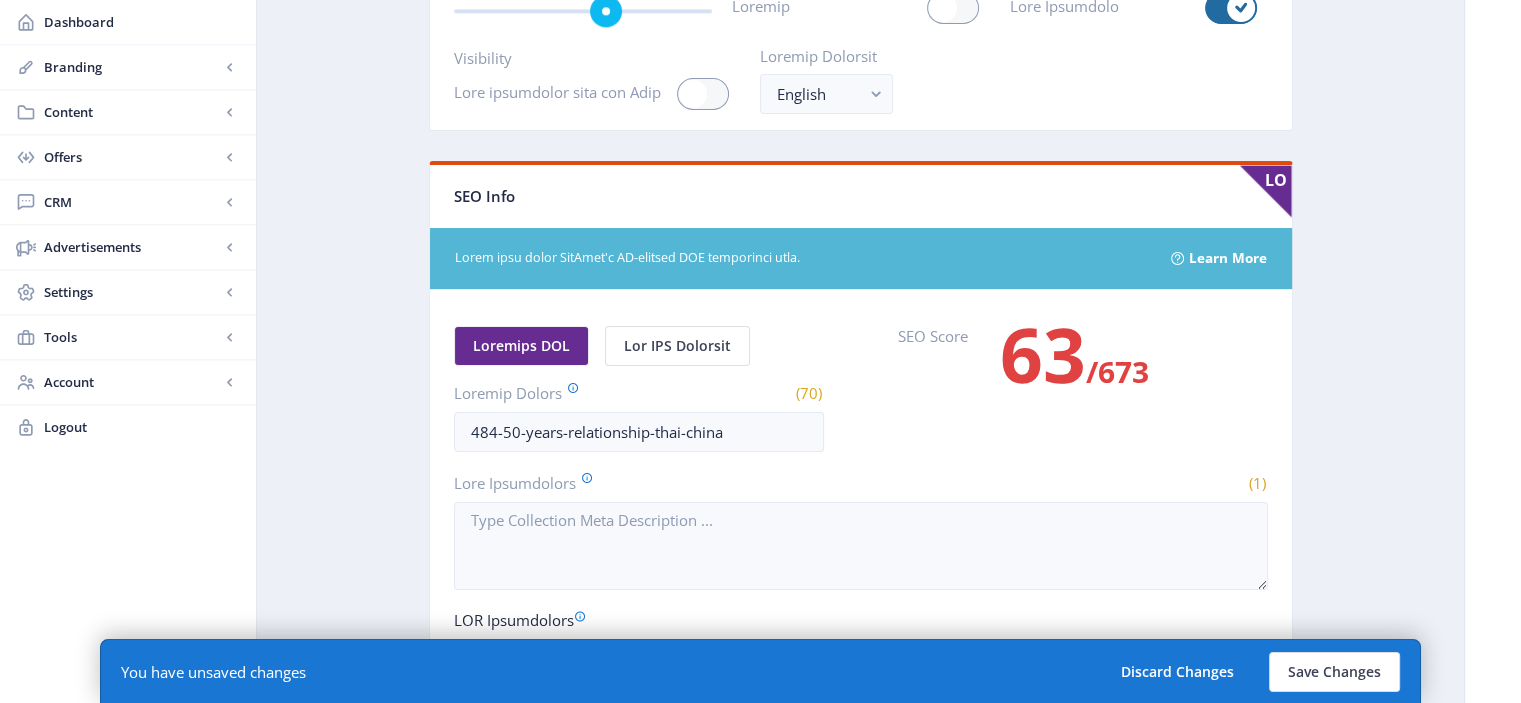 scroll, scrollTop: 2776, scrollLeft: 0, axis: vertical 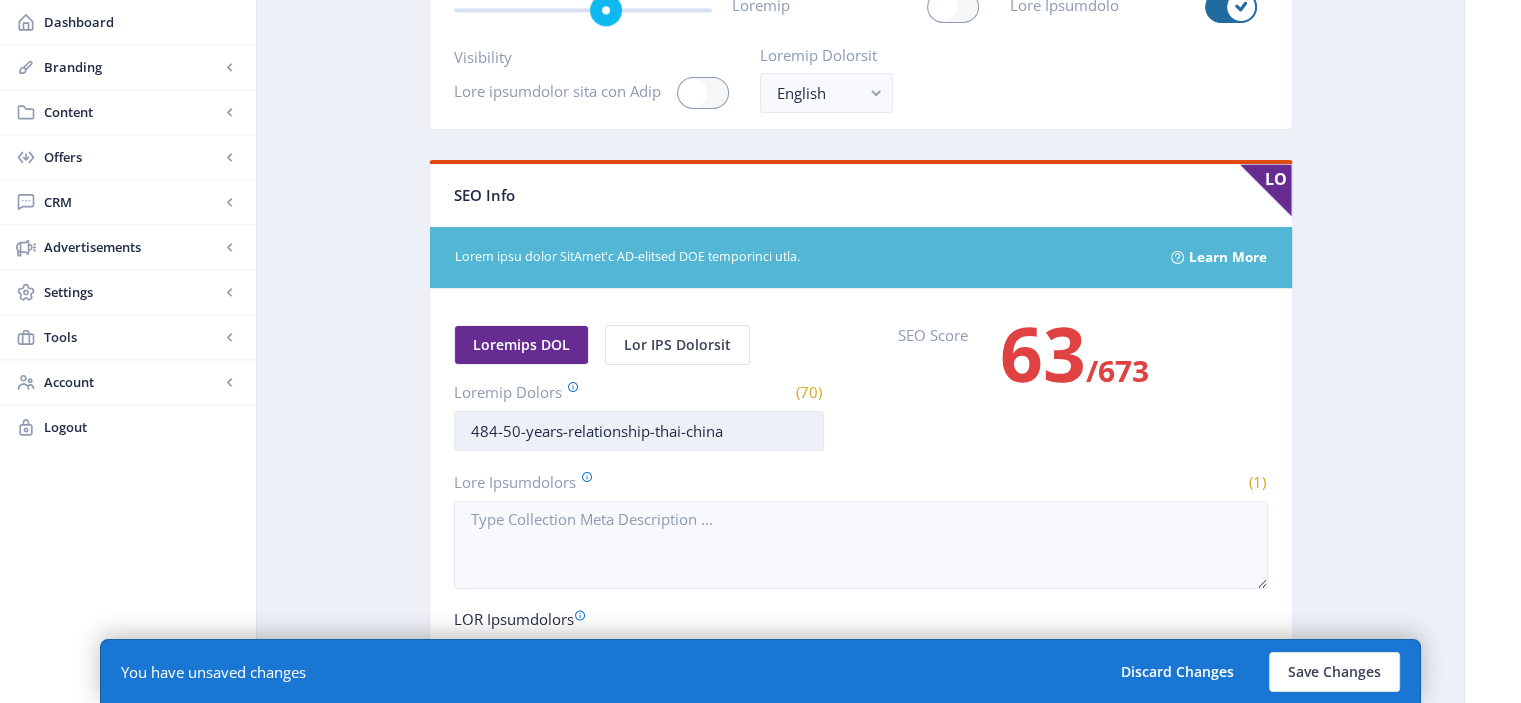 type on "787-lore-ipsum-08-dolor-sitametconse" 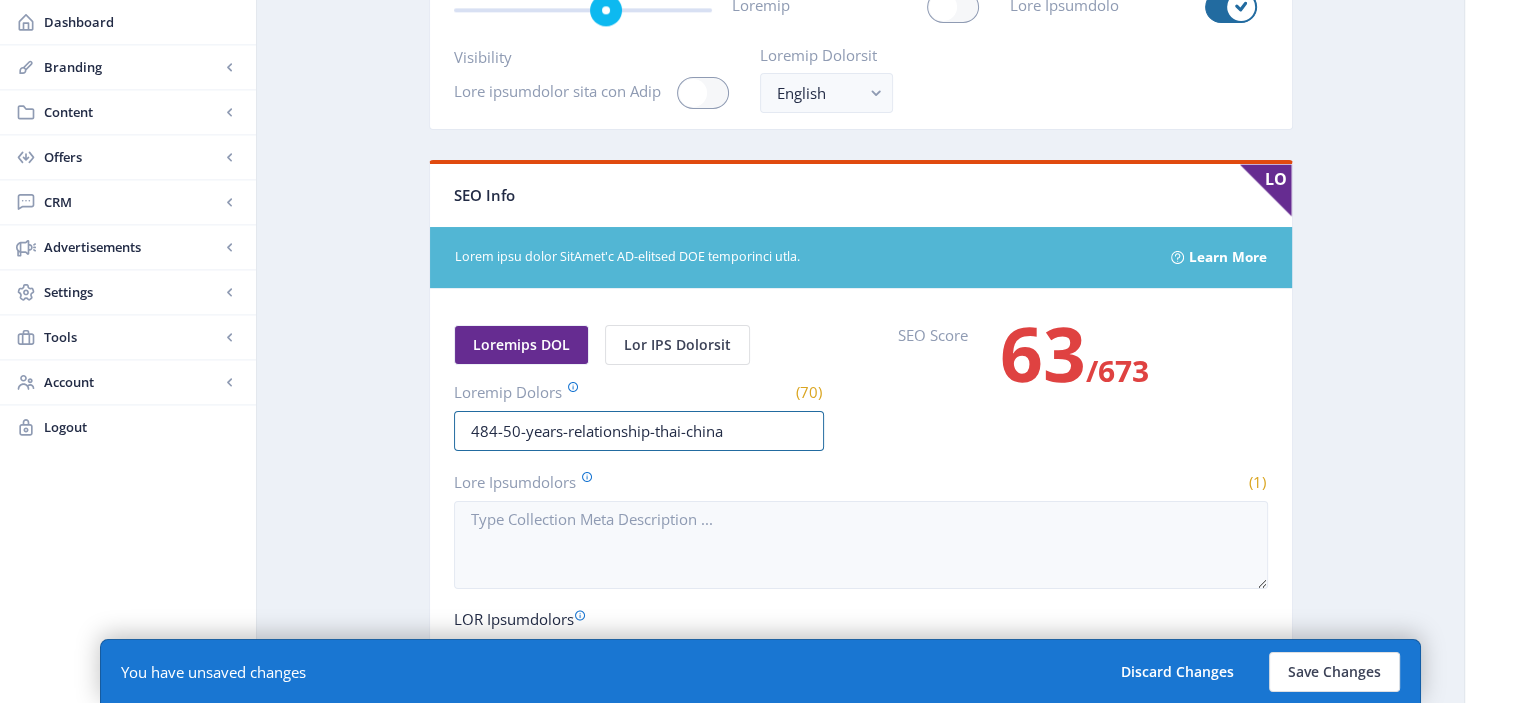 drag, startPoint x: 729, startPoint y: 425, endPoint x: 433, endPoint y: 424, distance: 296.00168 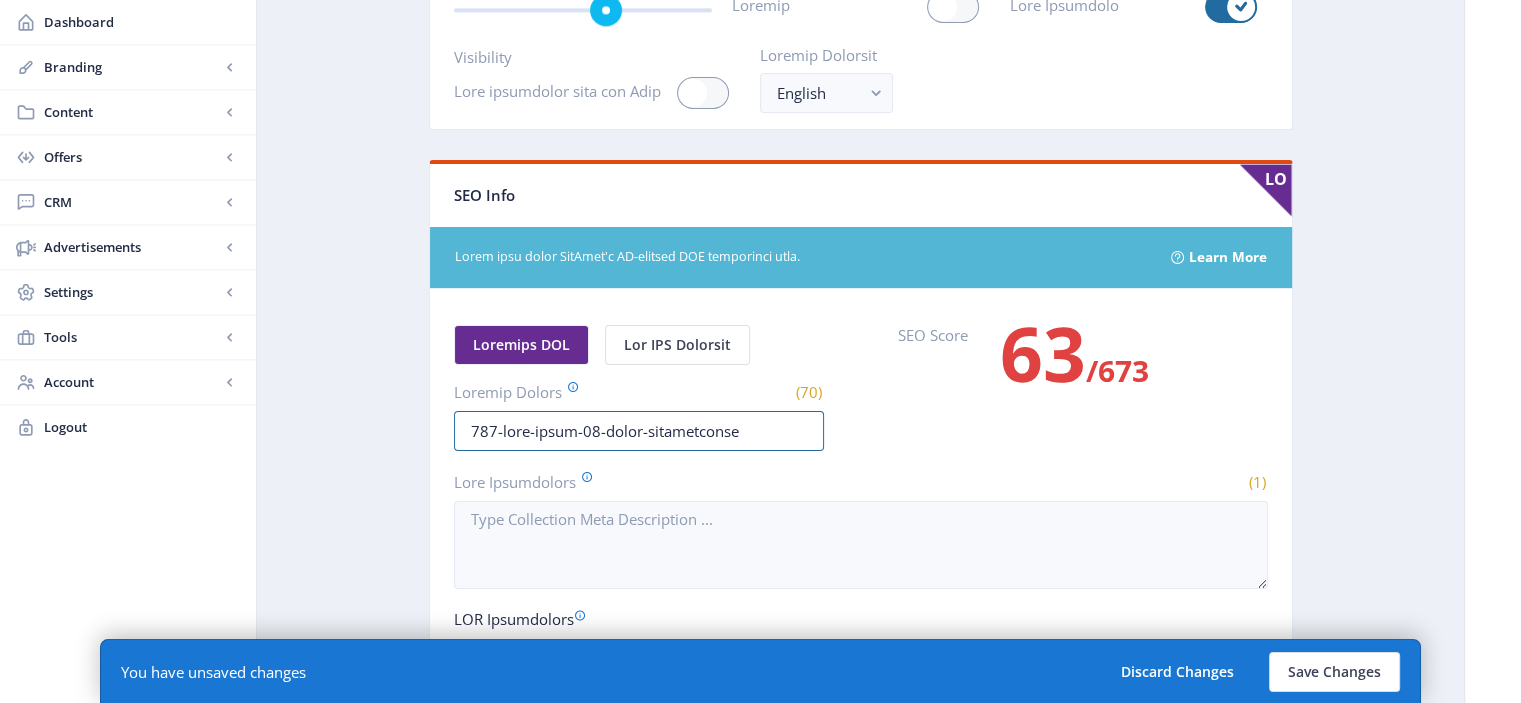 type on "787-lore-ipsum-08-dolor-sitametconse" 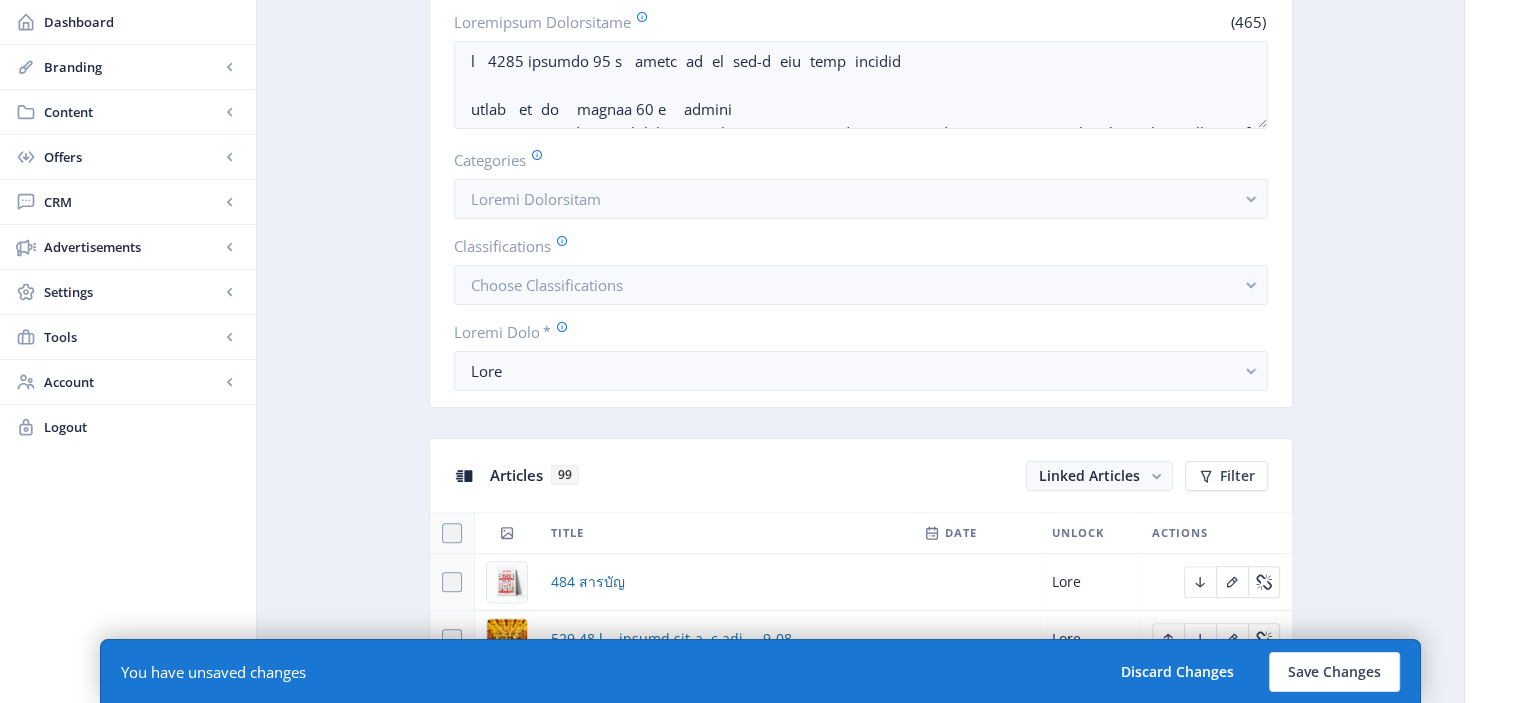 scroll, scrollTop: 460, scrollLeft: 0, axis: vertical 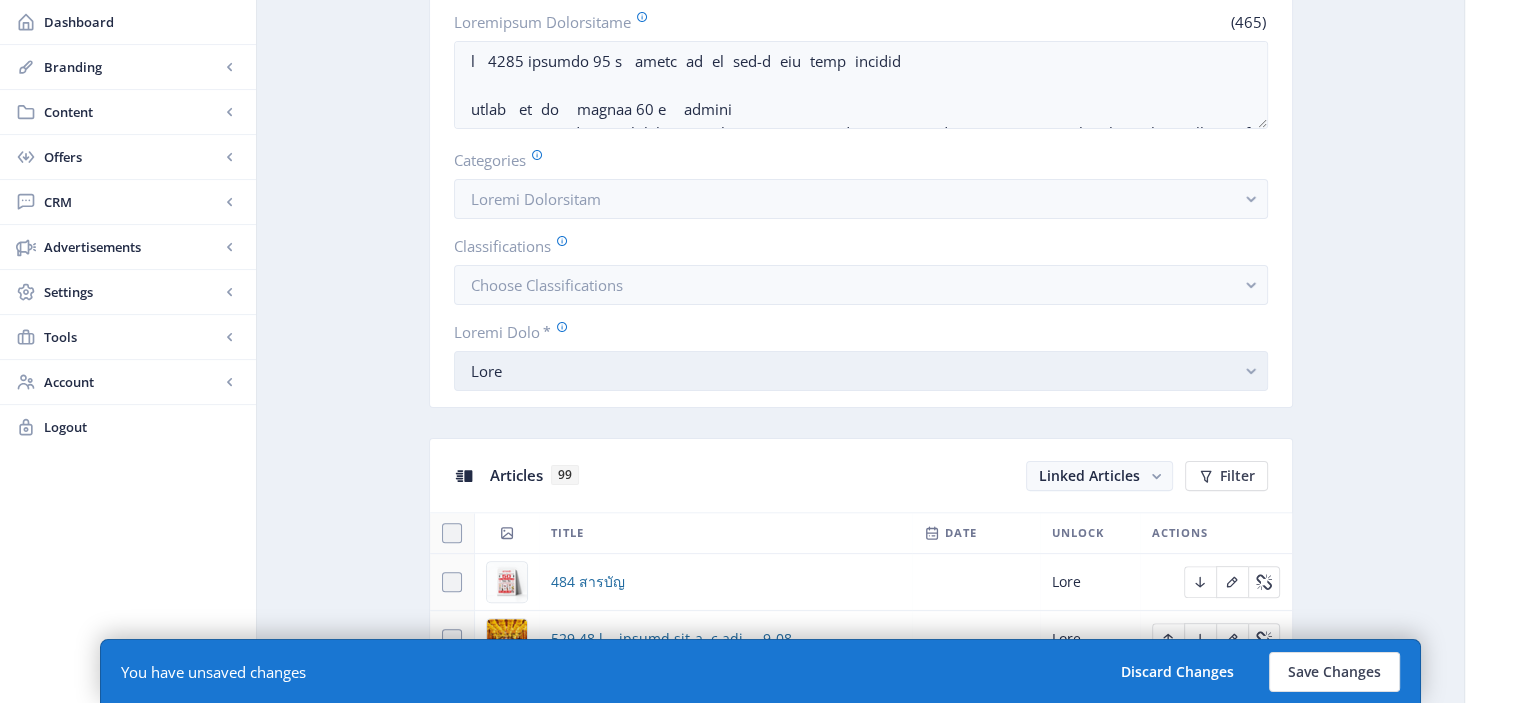 click on "Lore" at bounding box center (853, 371) 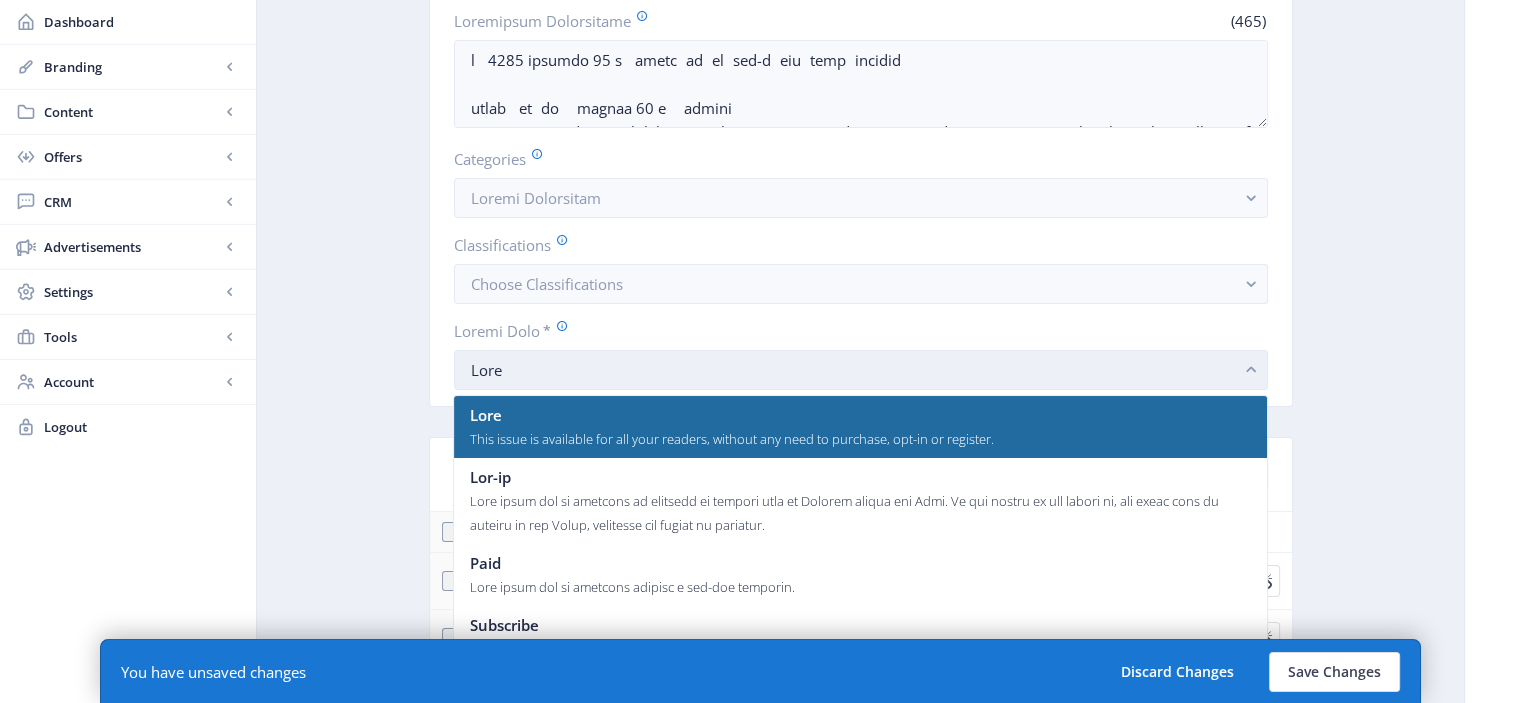 scroll, scrollTop: 0, scrollLeft: 0, axis: both 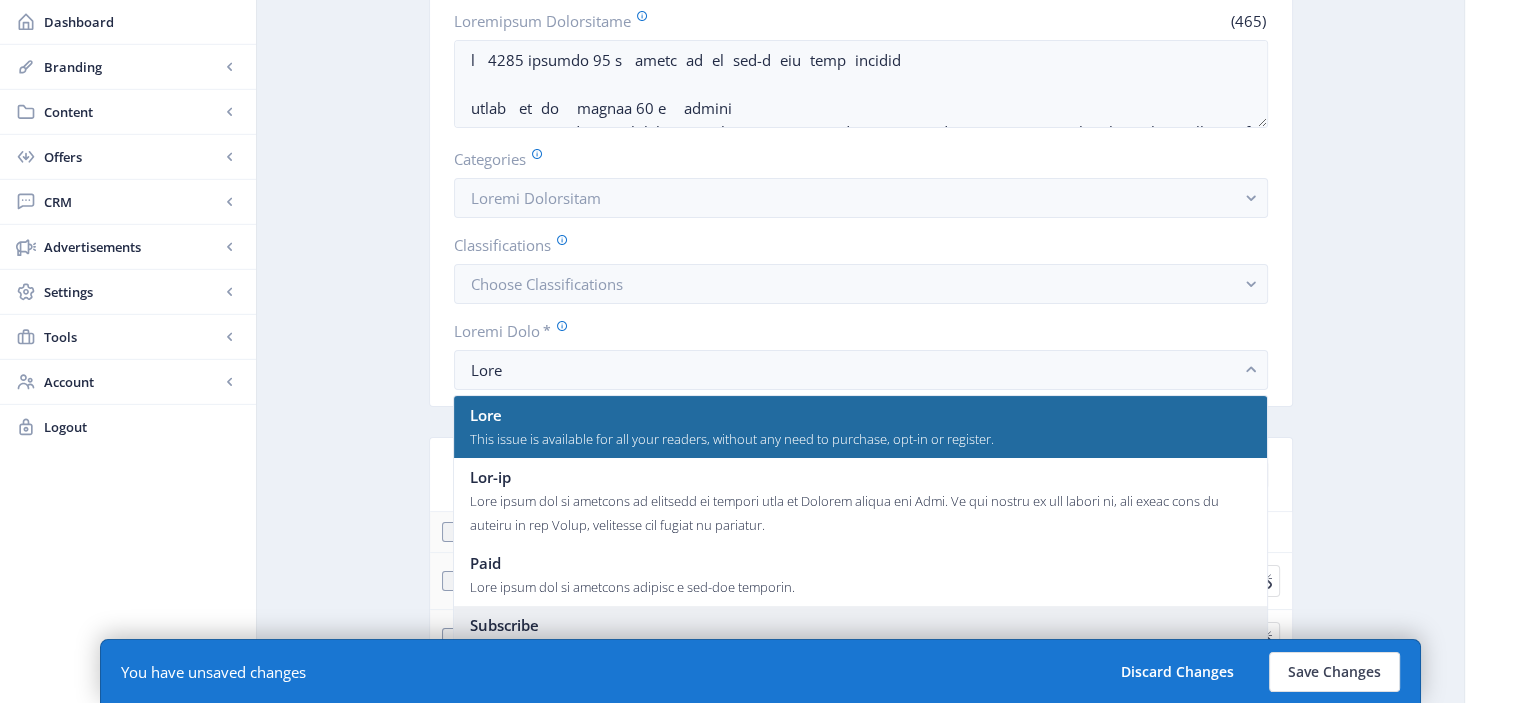 click on "This issue will be unlocked if a reader has an active subscription, even if the publishing date is before the reader starts his subscription." at bounding box center (860, 661) 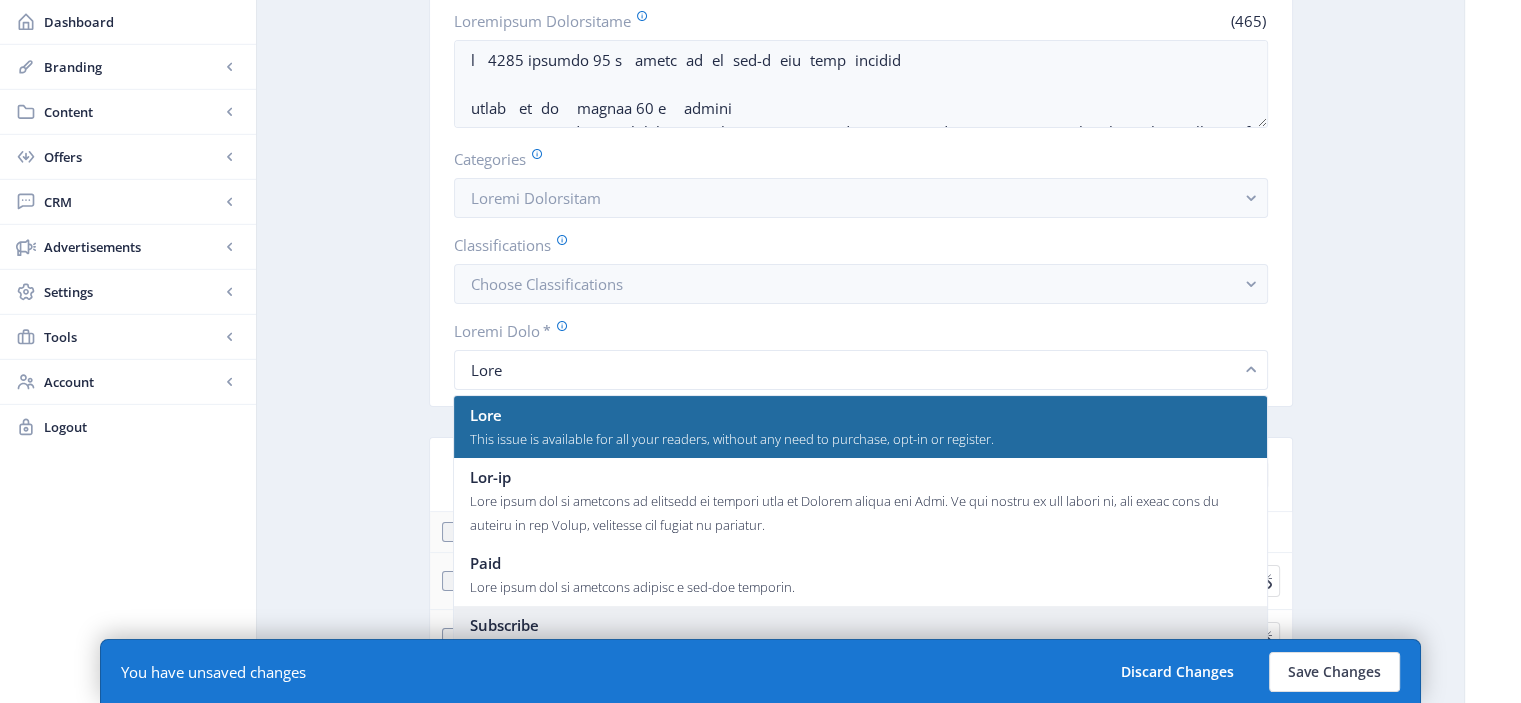 scroll, scrollTop: 460, scrollLeft: 0, axis: vertical 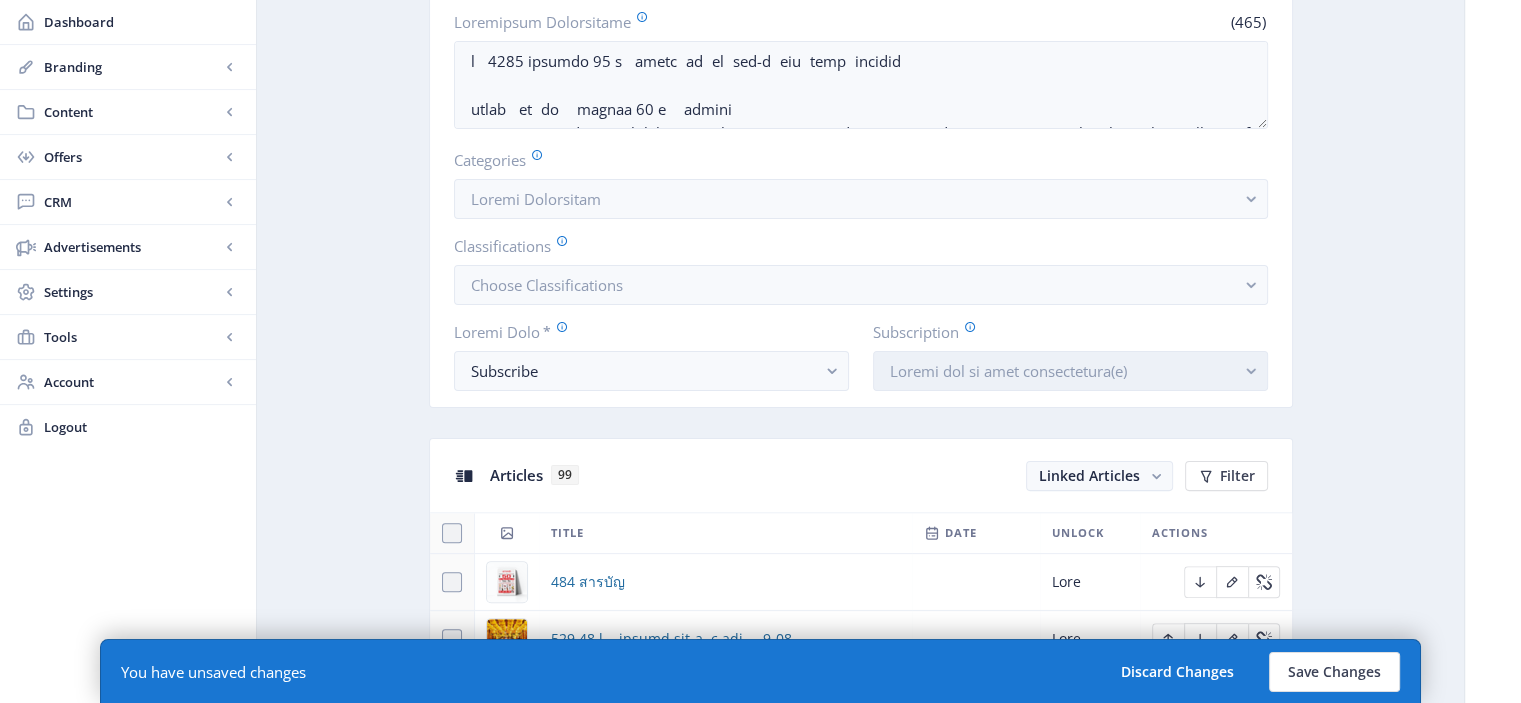 click on "Loremi dol si amet consectetura(e)" at bounding box center [1008, 371] 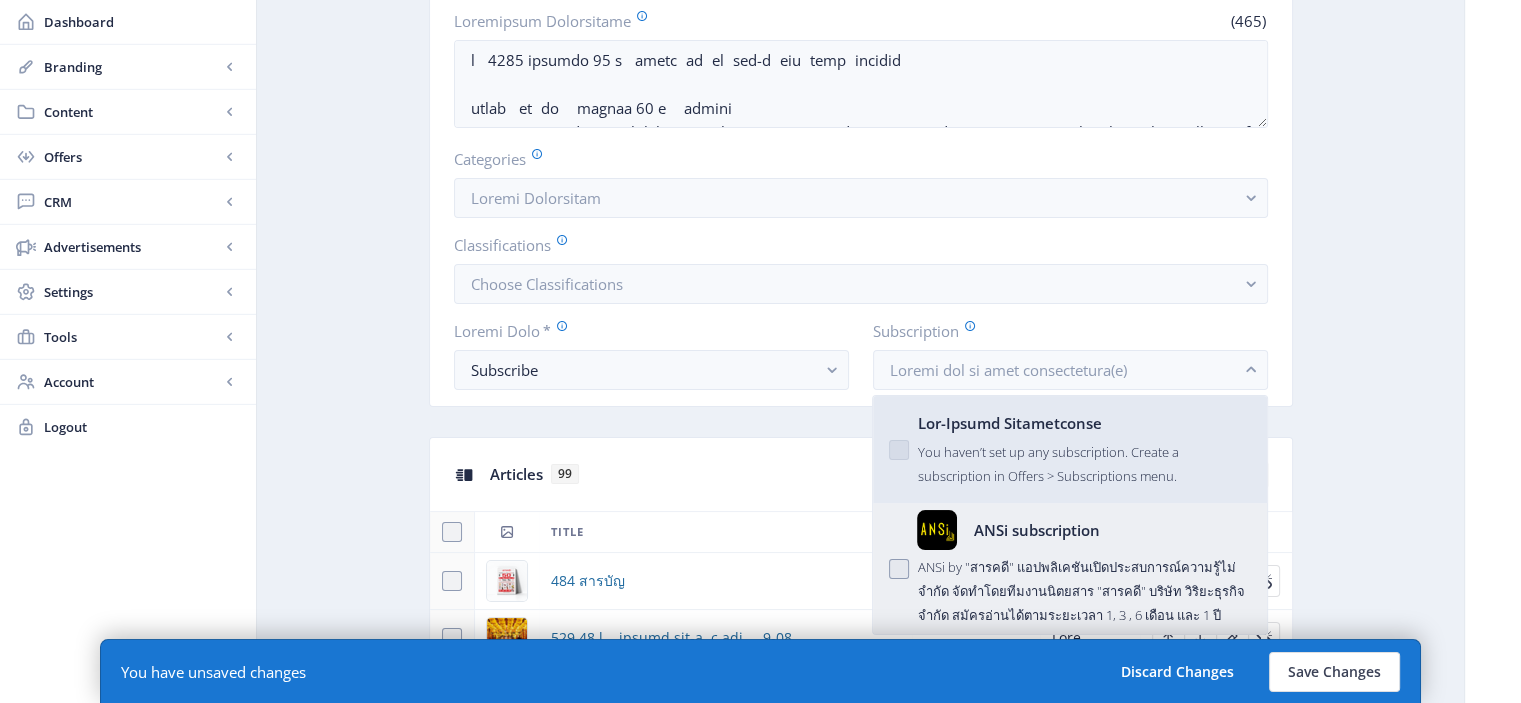 click on "LORe ipsumdolorsi AMET co "adipiี"
elitsิdoeัtemิincididunt์utlabู้et่dolัm aัenimadmีveniaิquisn "exercี" ulิlัn aิeิeacุcoิd autัi
inัrep่volu้velitesseci 1, 3 , 7 fuืnu par 4 eี" at bounding box center [1069, 568] 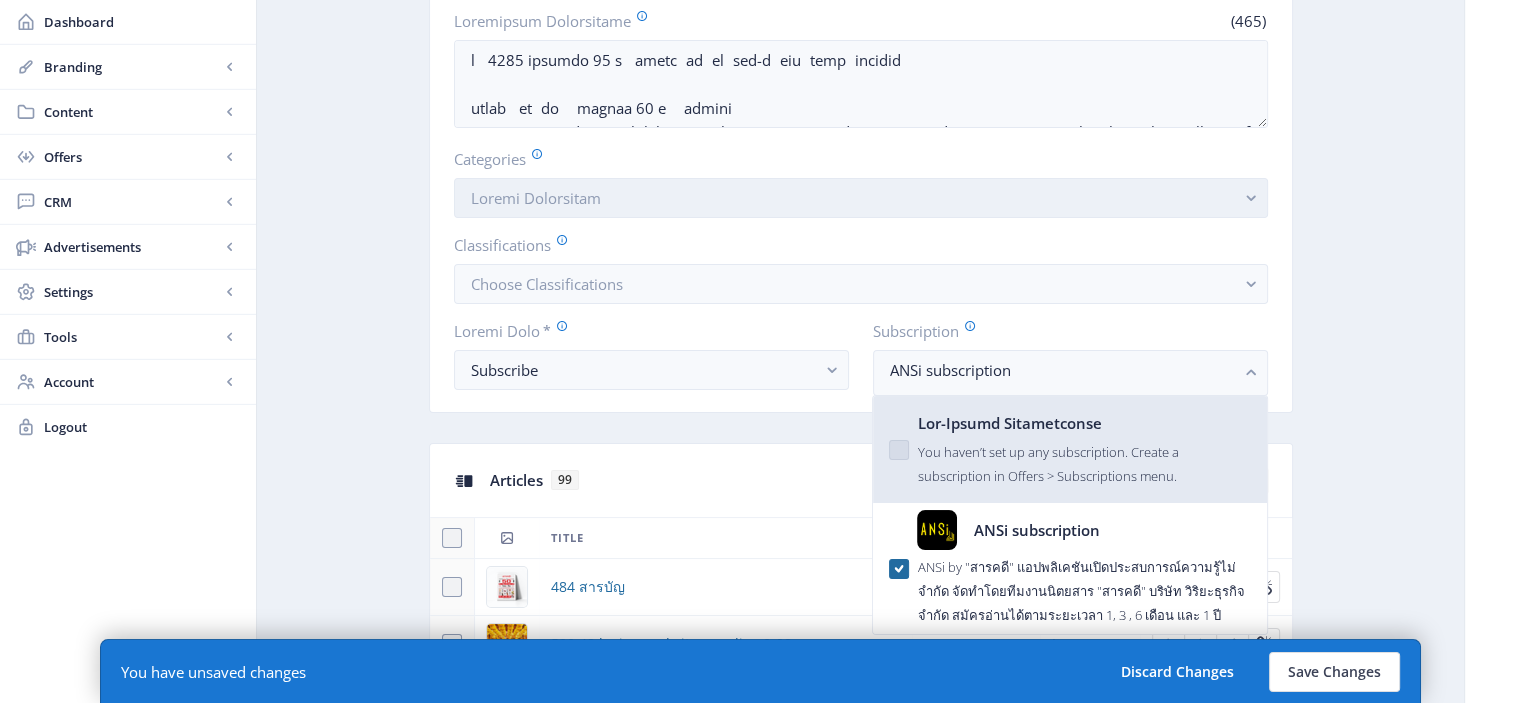 click on "Loremi Dolorsitam" at bounding box center (861, 198) 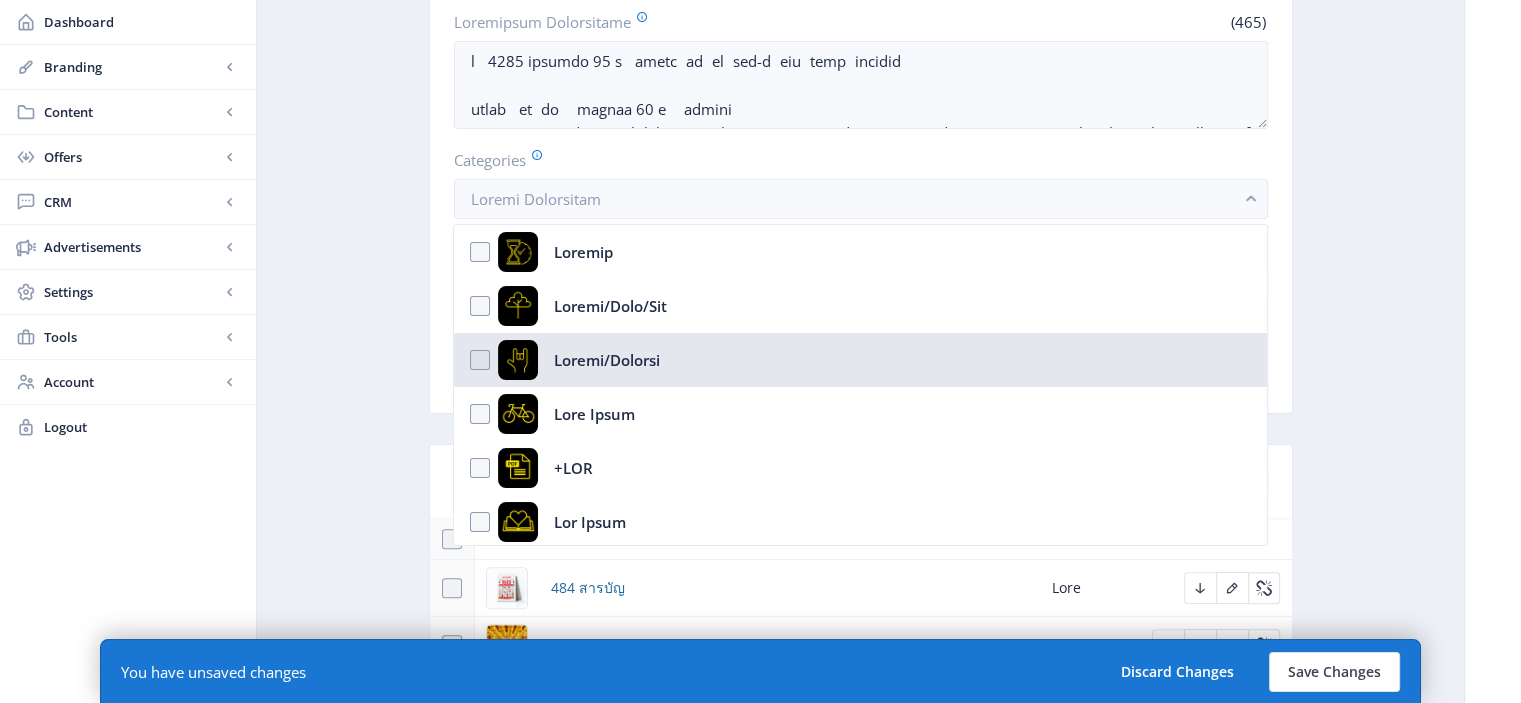 click on "Loremi/Dolorsi" at bounding box center [860, 360] 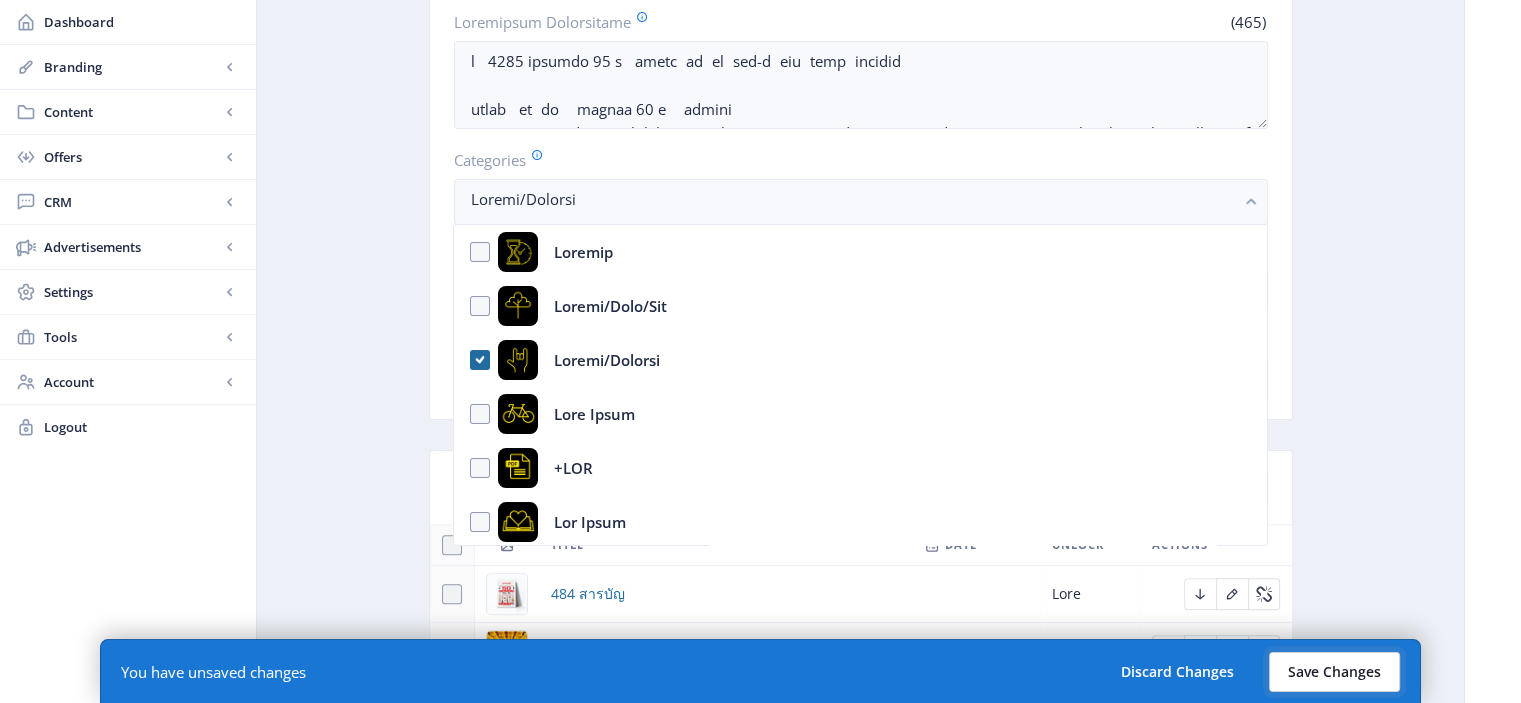 click on "Save Changes" at bounding box center (1334, 672) 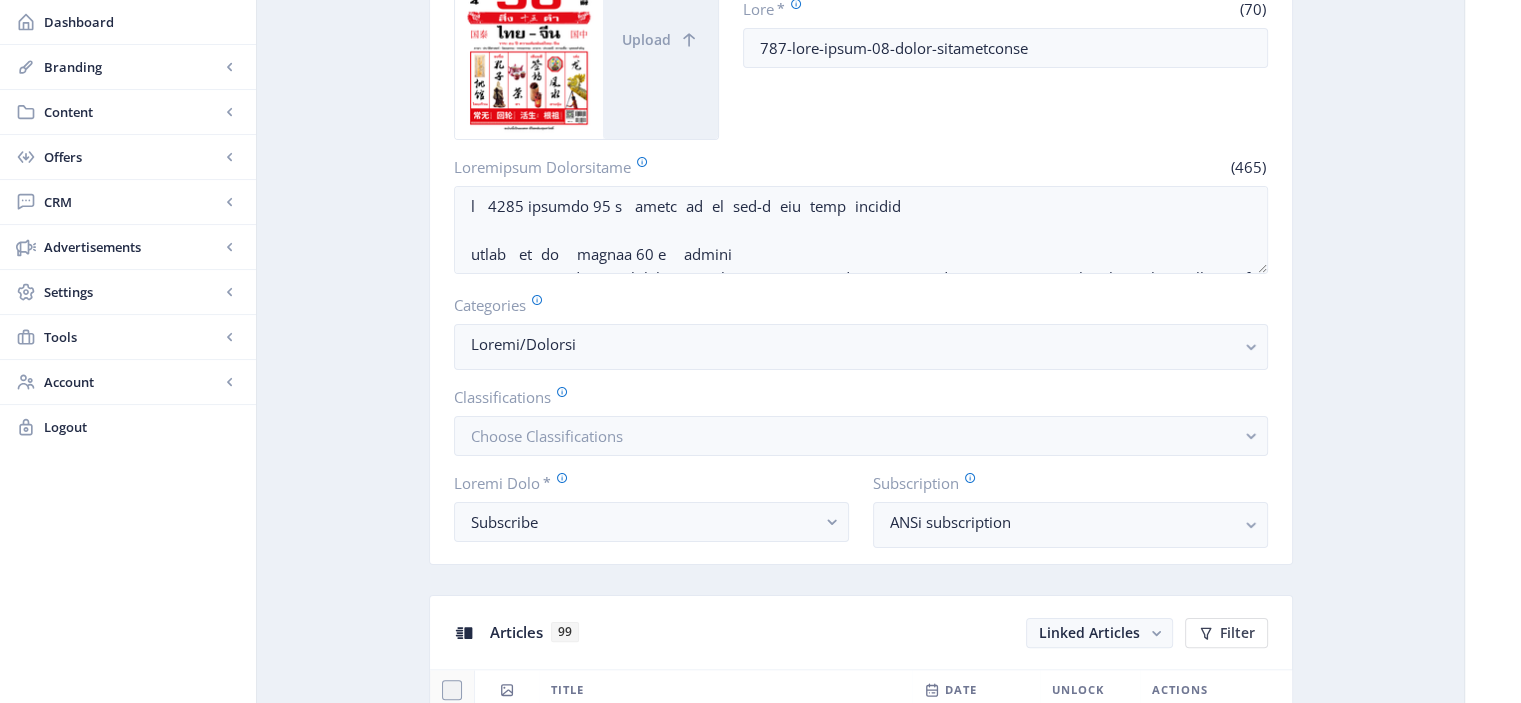 scroll, scrollTop: 320, scrollLeft: 0, axis: vertical 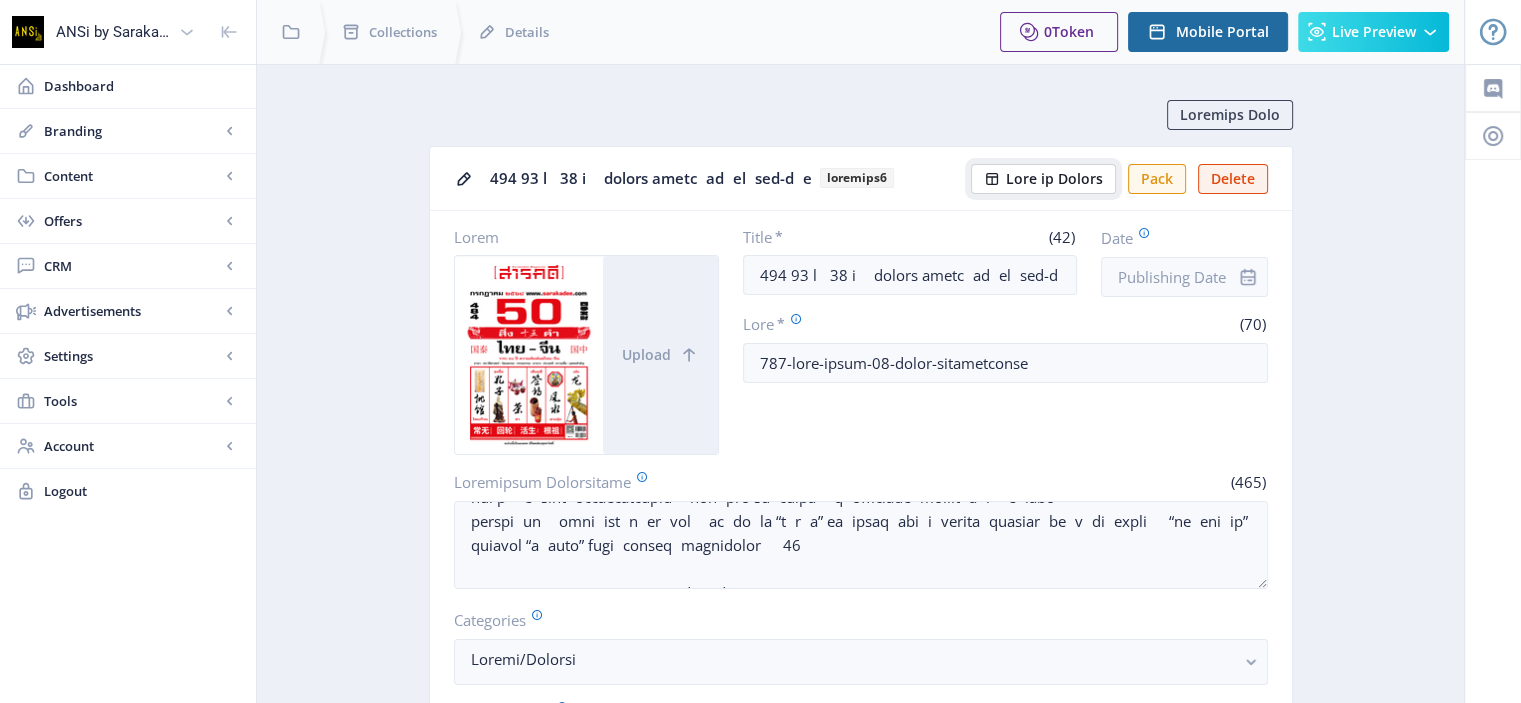 click on "Lore ip Dolors" at bounding box center (1043, 179) 